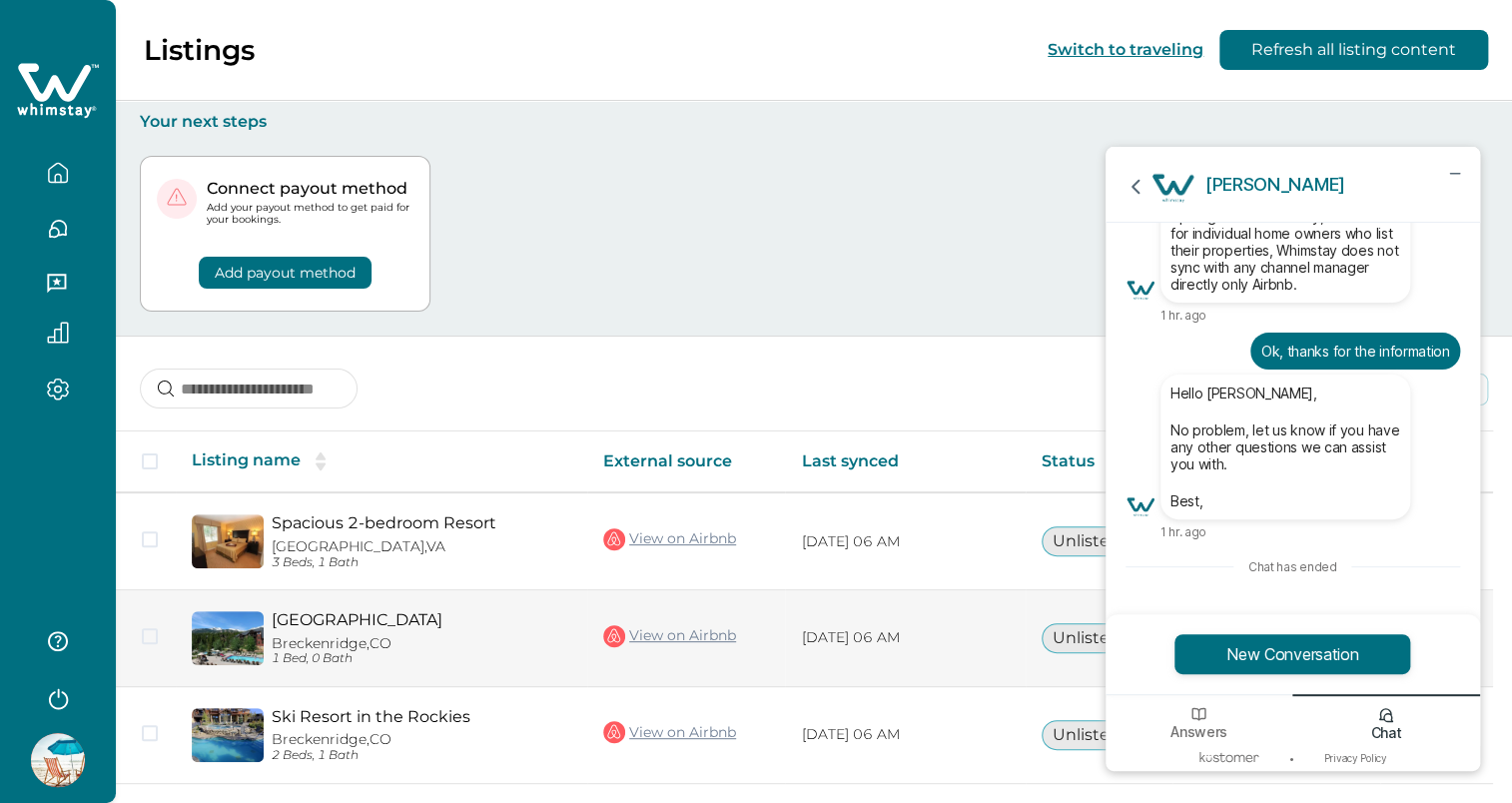 scroll, scrollTop: 0, scrollLeft: 0, axis: both 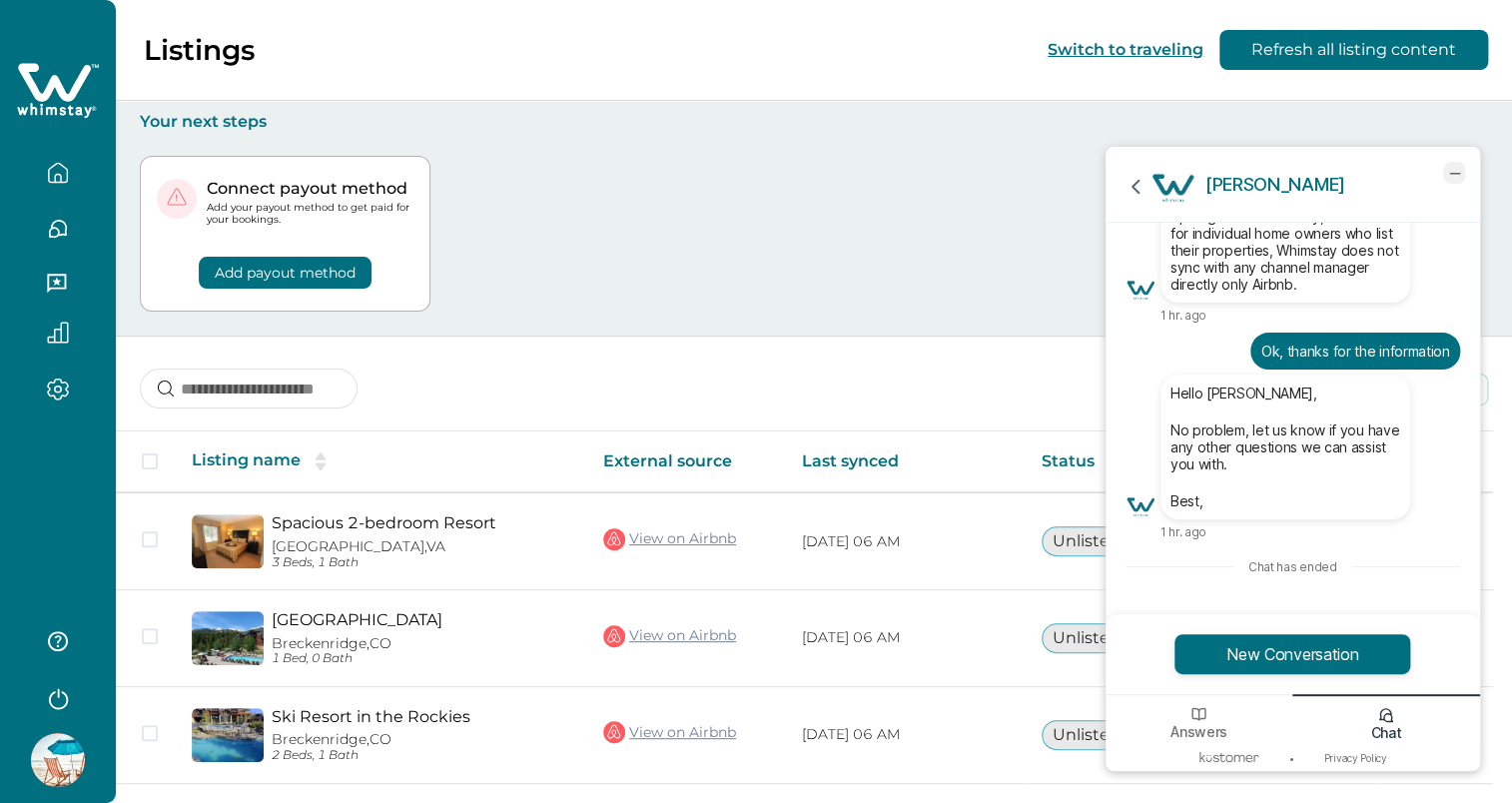 click 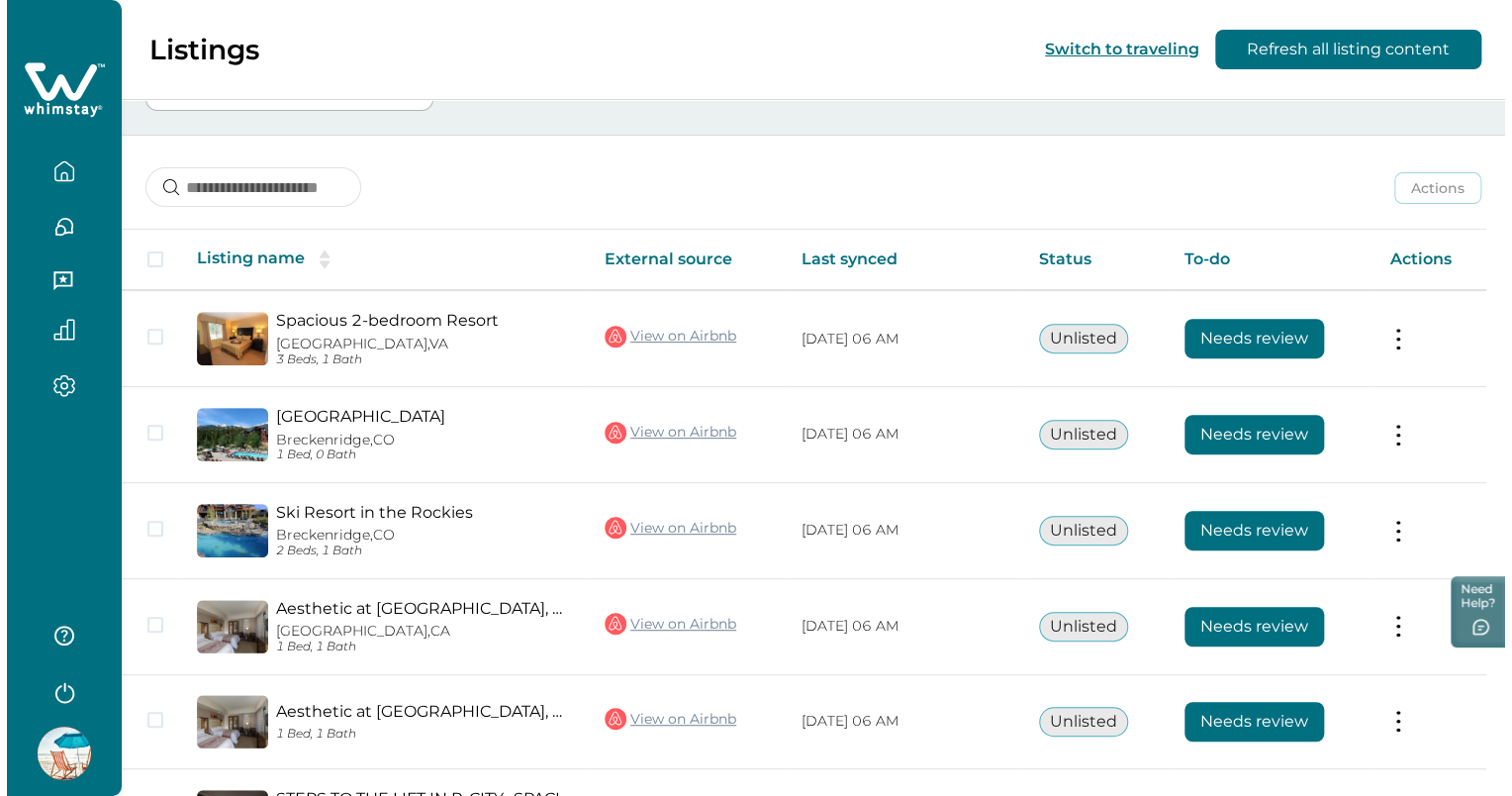 scroll, scrollTop: 0, scrollLeft: 0, axis: both 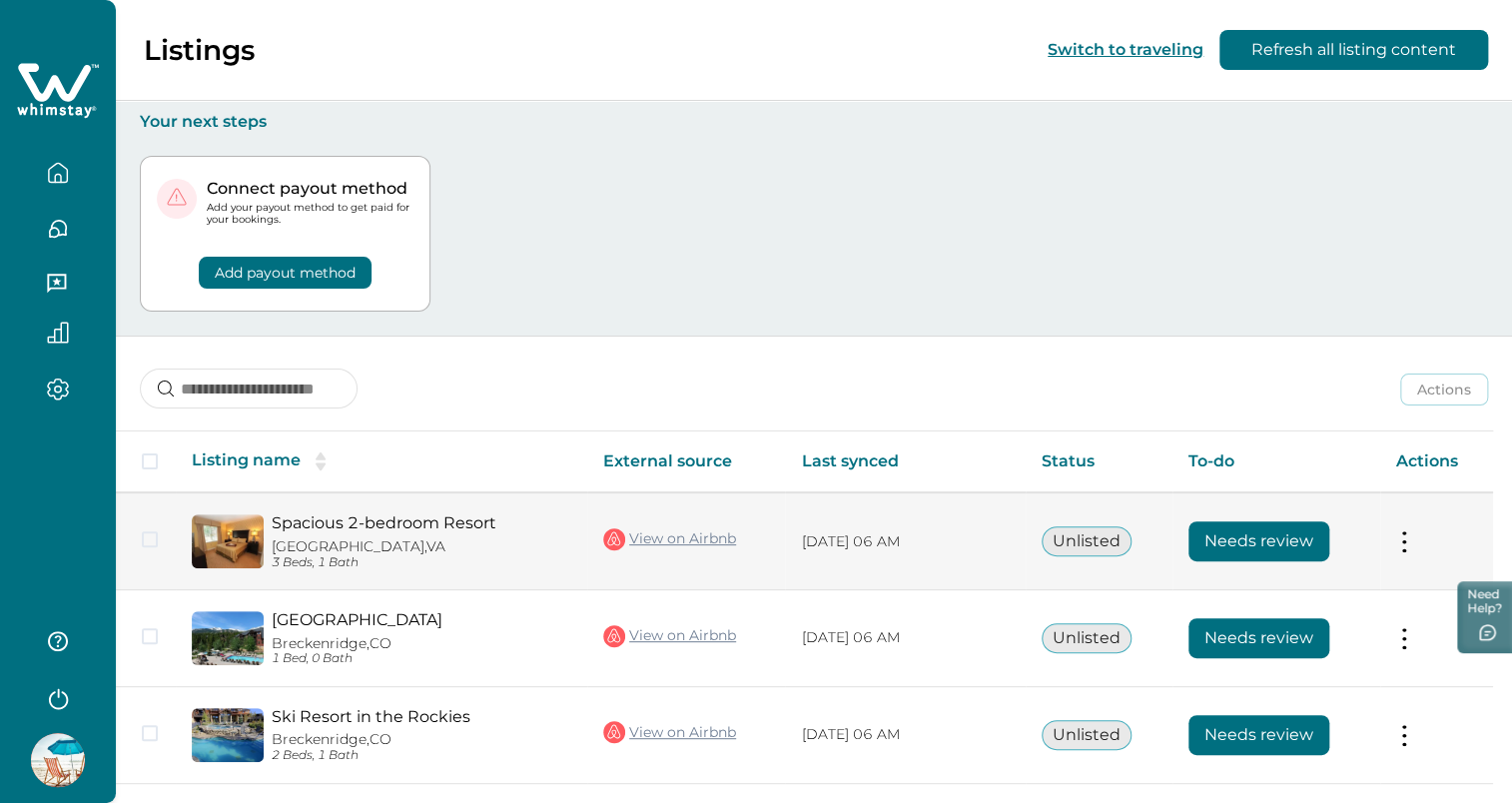 click at bounding box center (150, 539) 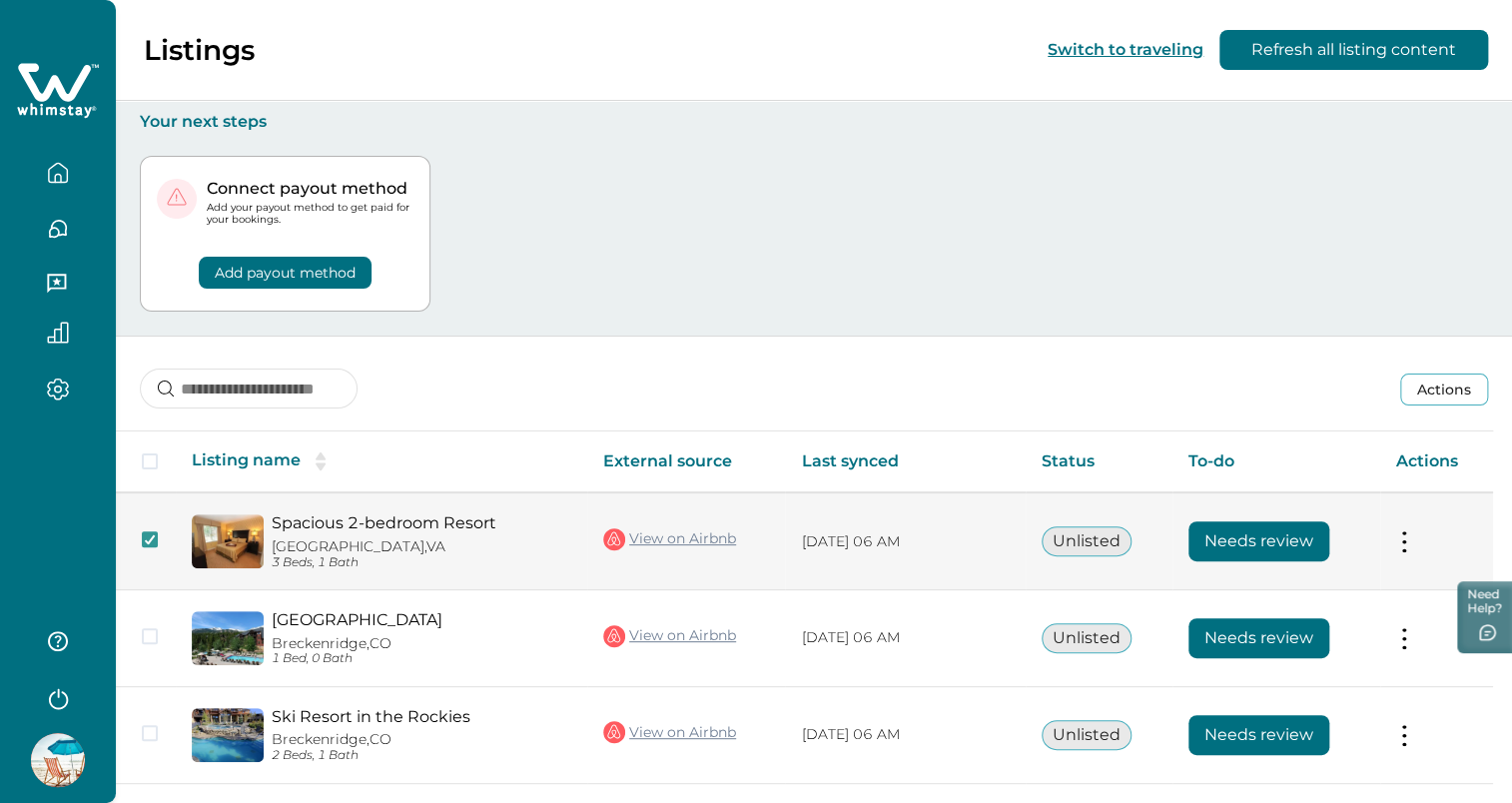 click at bounding box center (1404, 541) 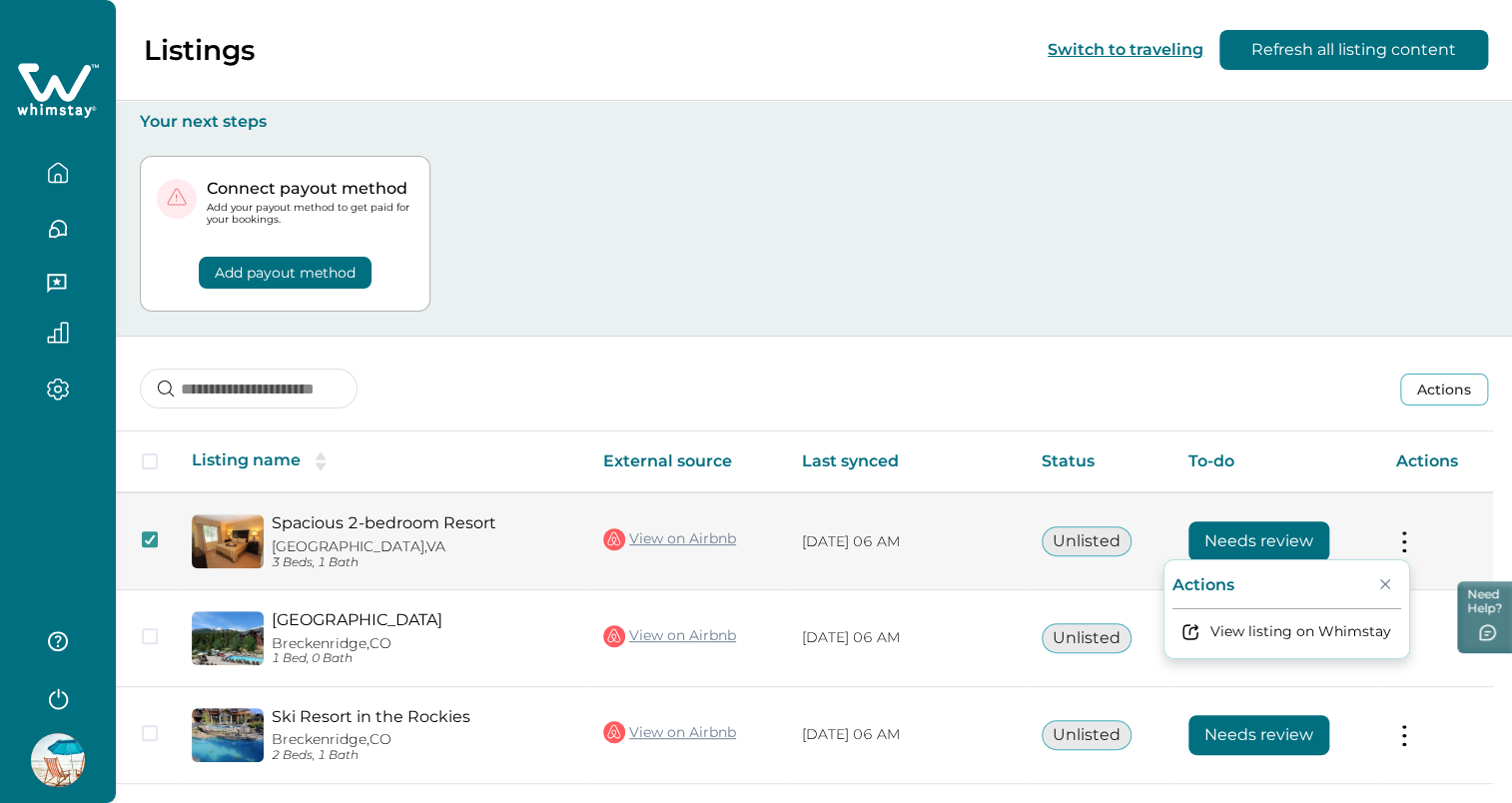 click on "Needs review" at bounding box center (1258, 541) 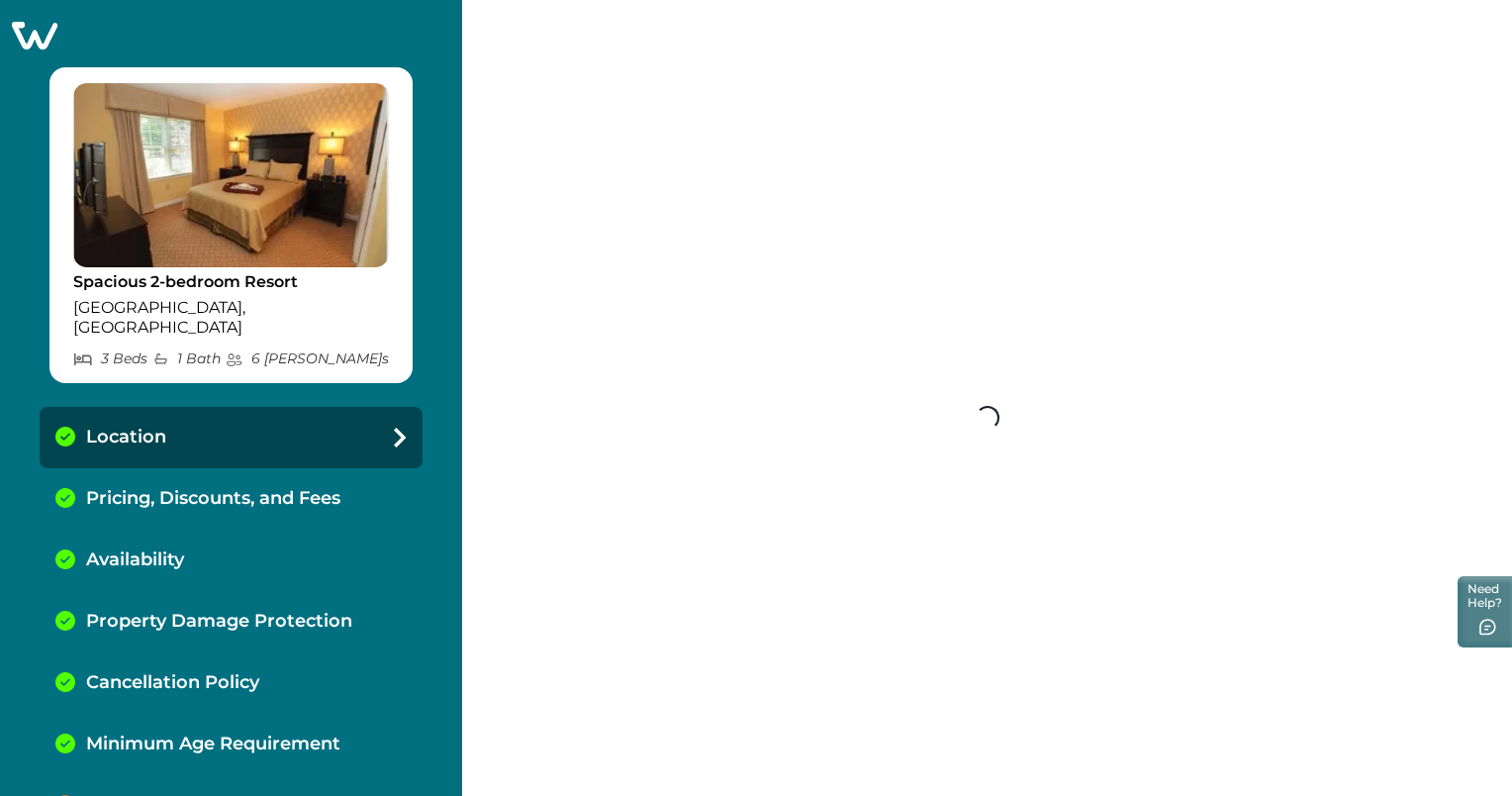 select on "**" 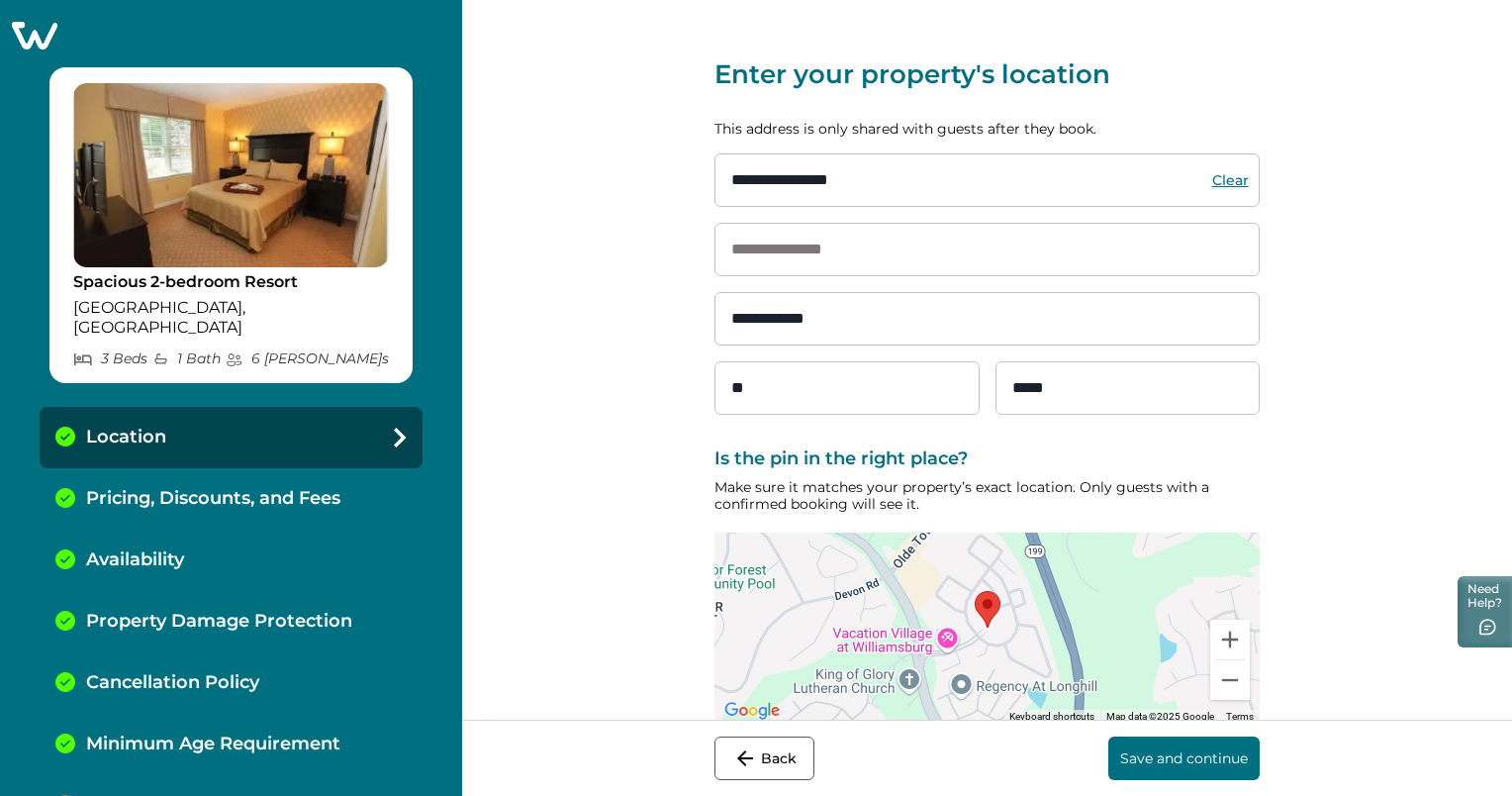 scroll, scrollTop: 40, scrollLeft: 0, axis: vertical 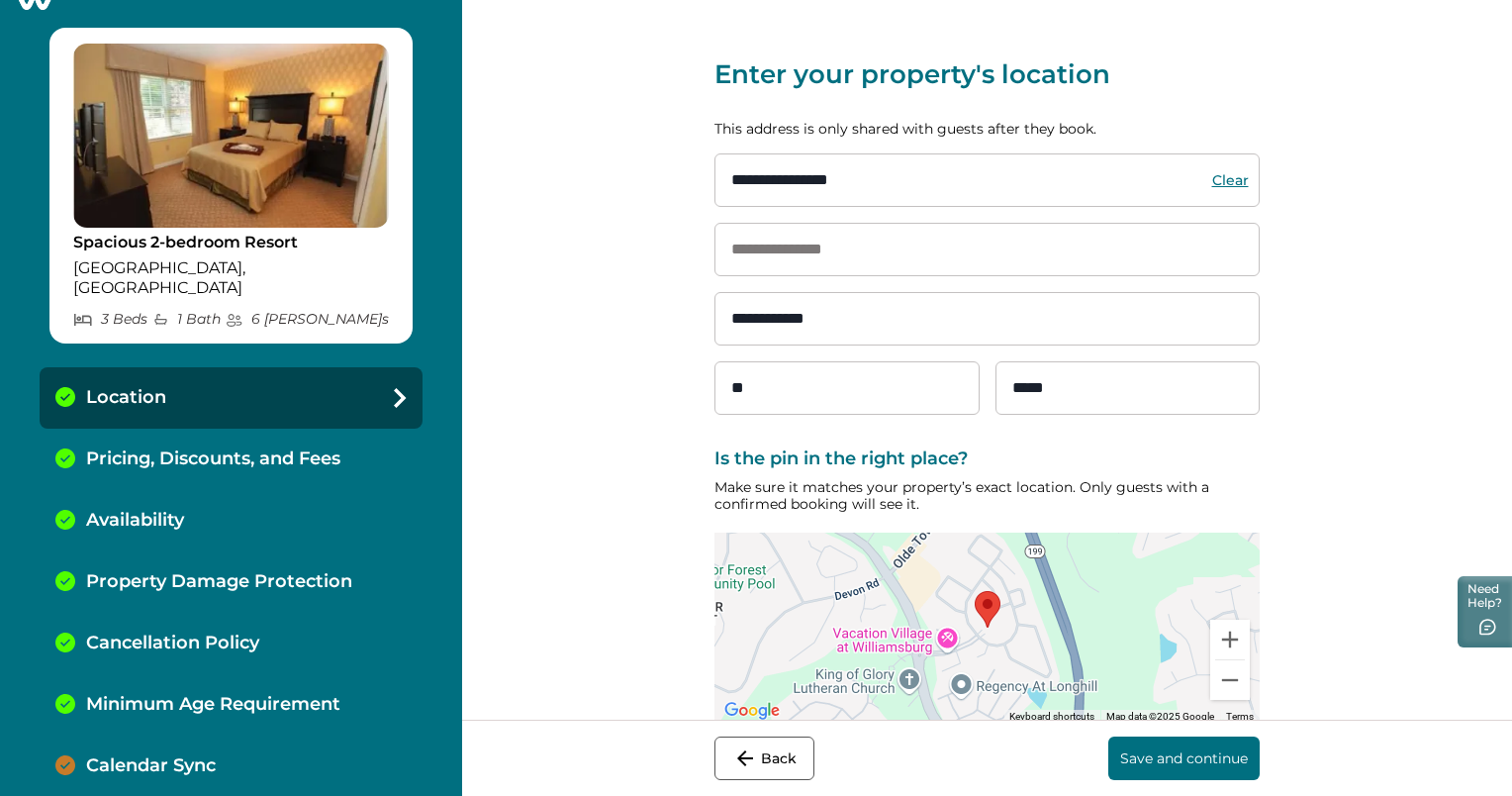 click on "Calendar Sync" at bounding box center (150, 766) 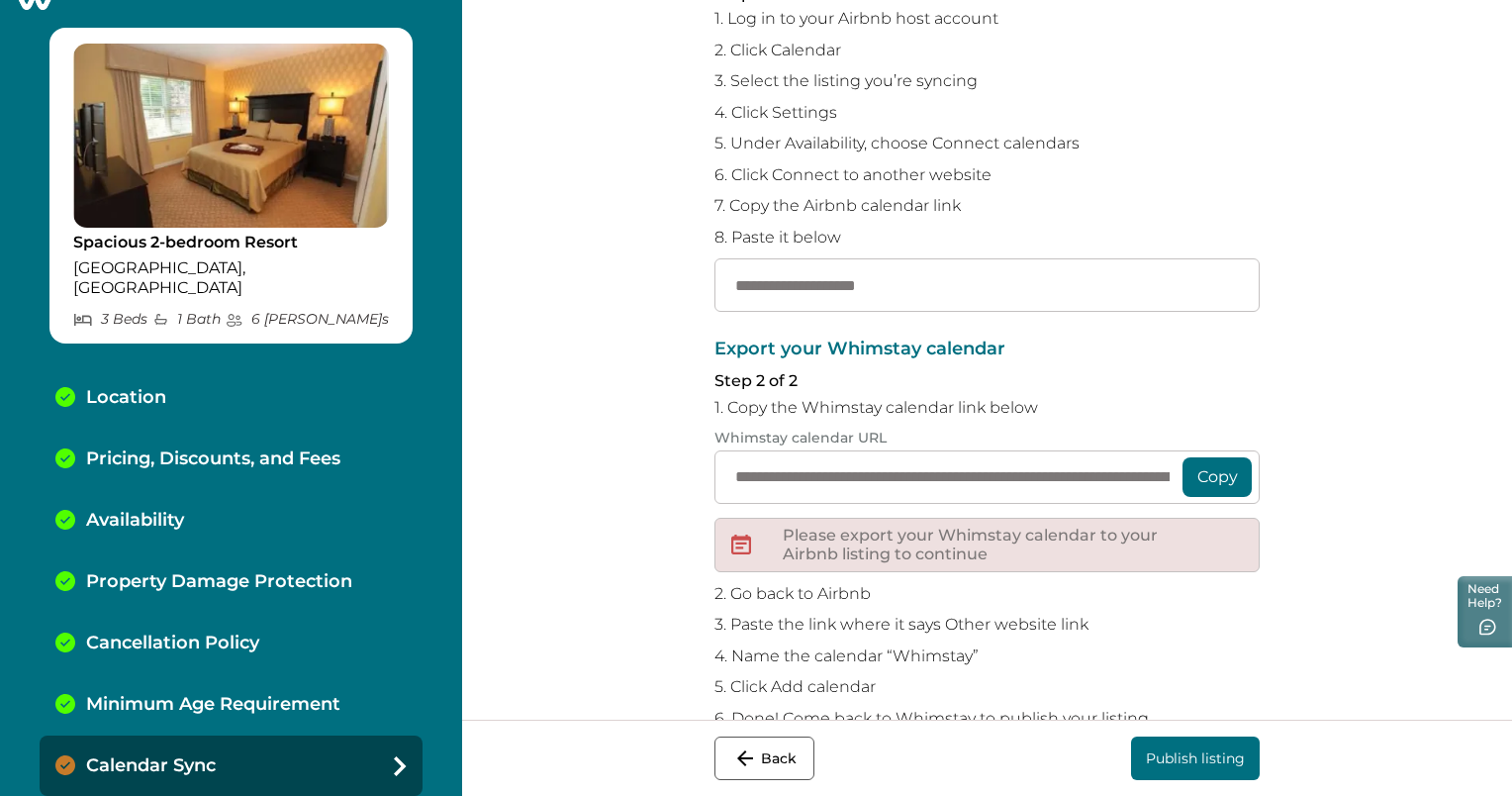 scroll, scrollTop: 290, scrollLeft: 0, axis: vertical 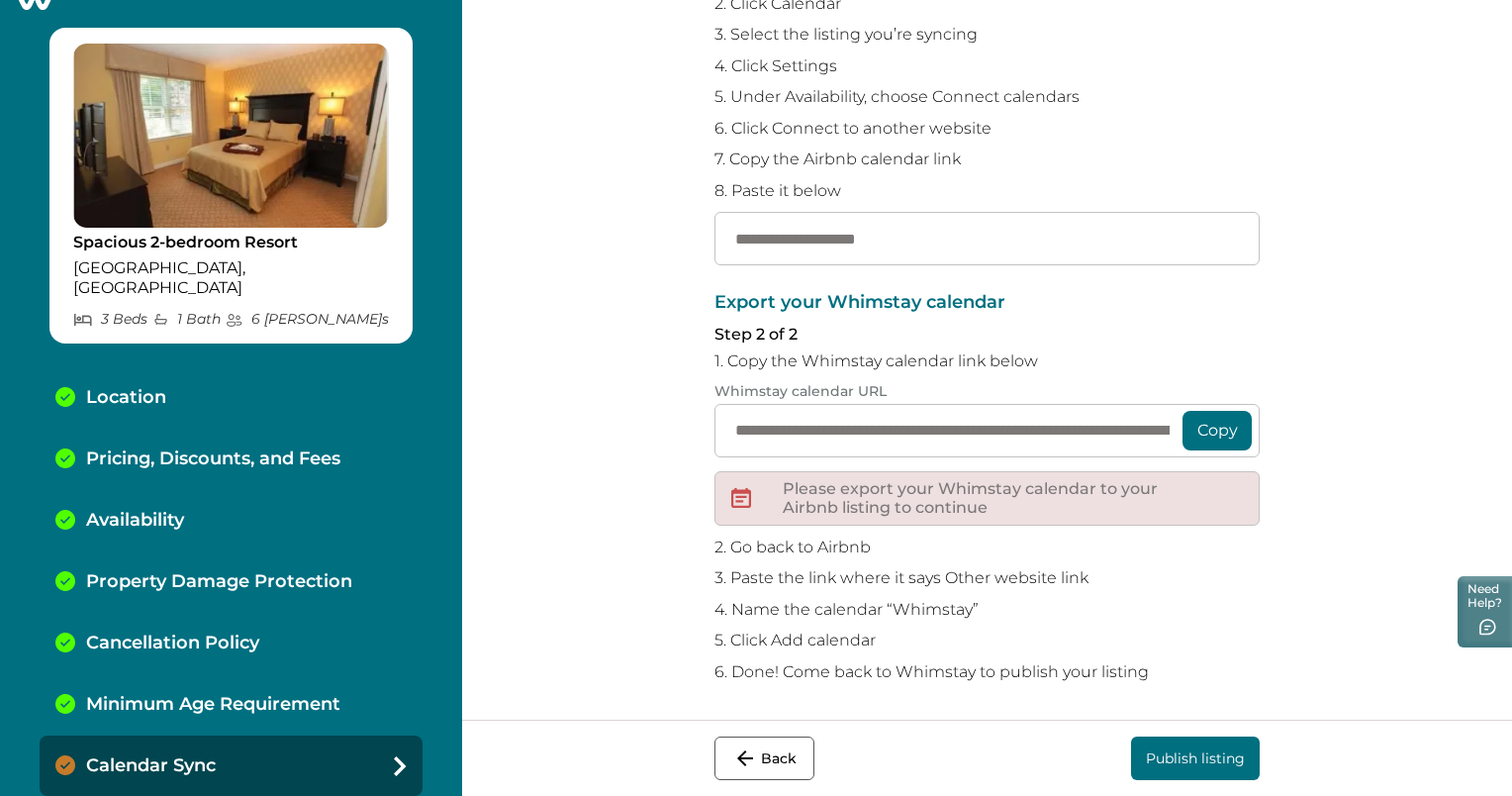 click 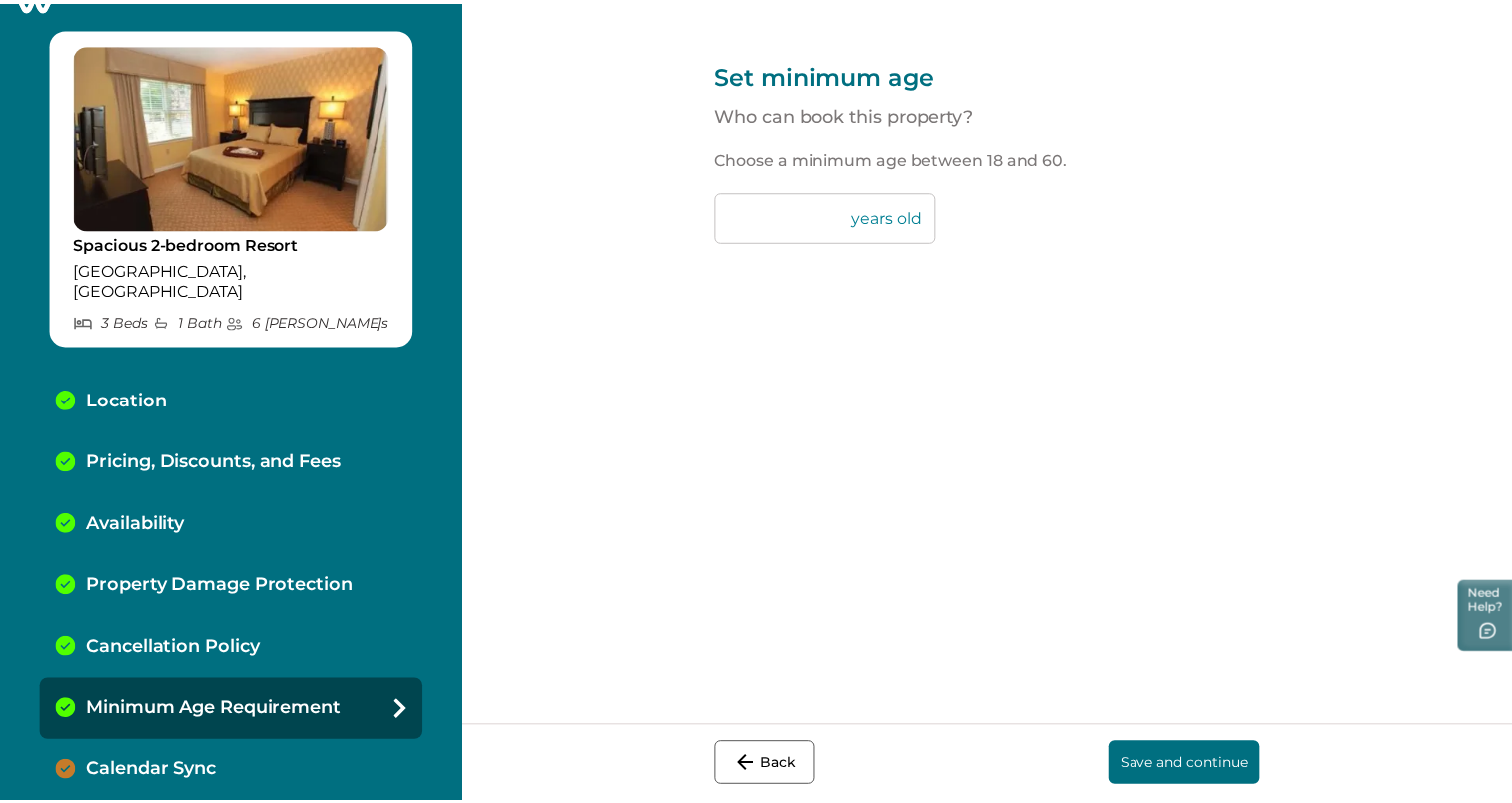scroll, scrollTop: 0, scrollLeft: 0, axis: both 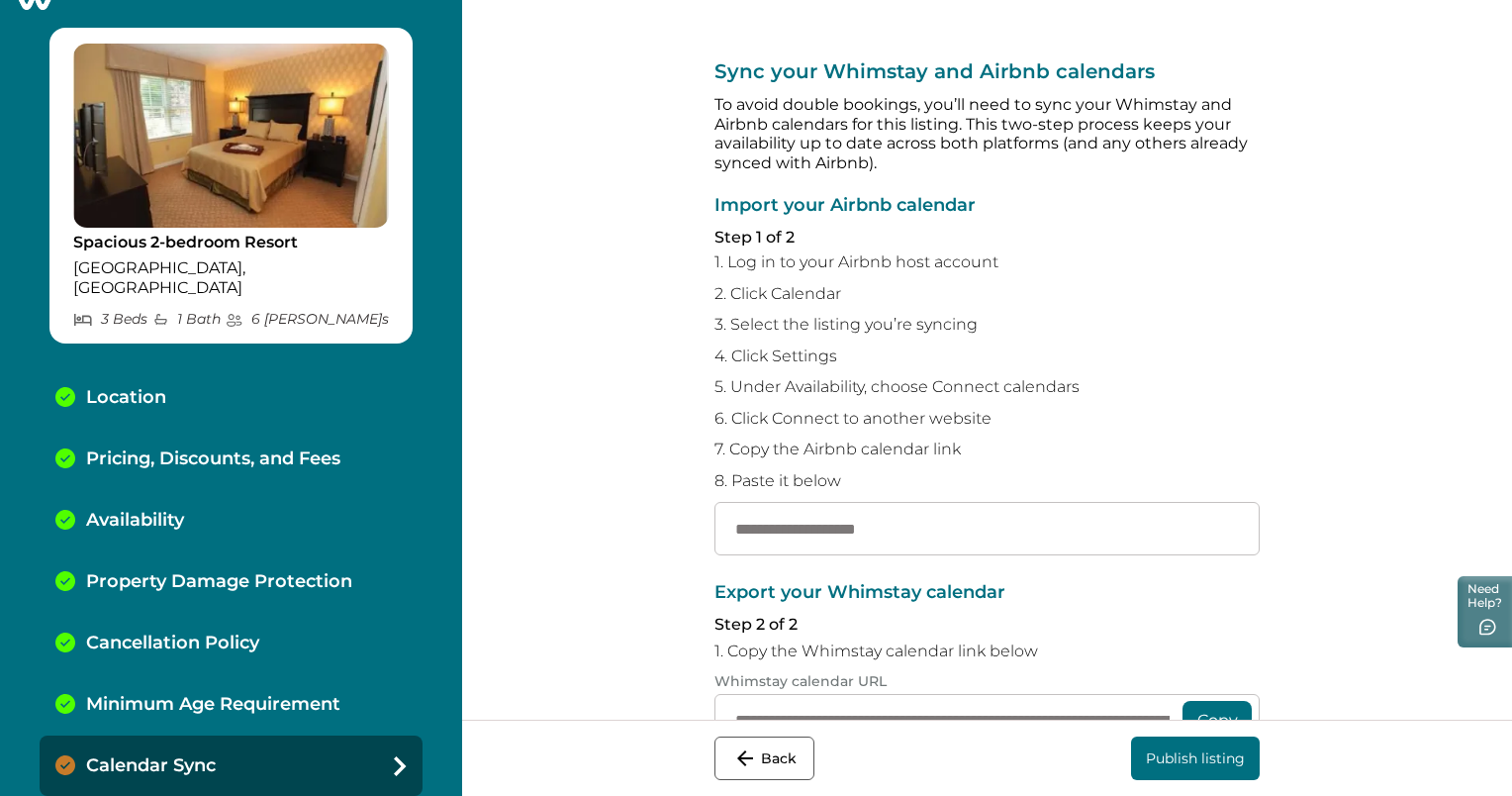 select on "**" 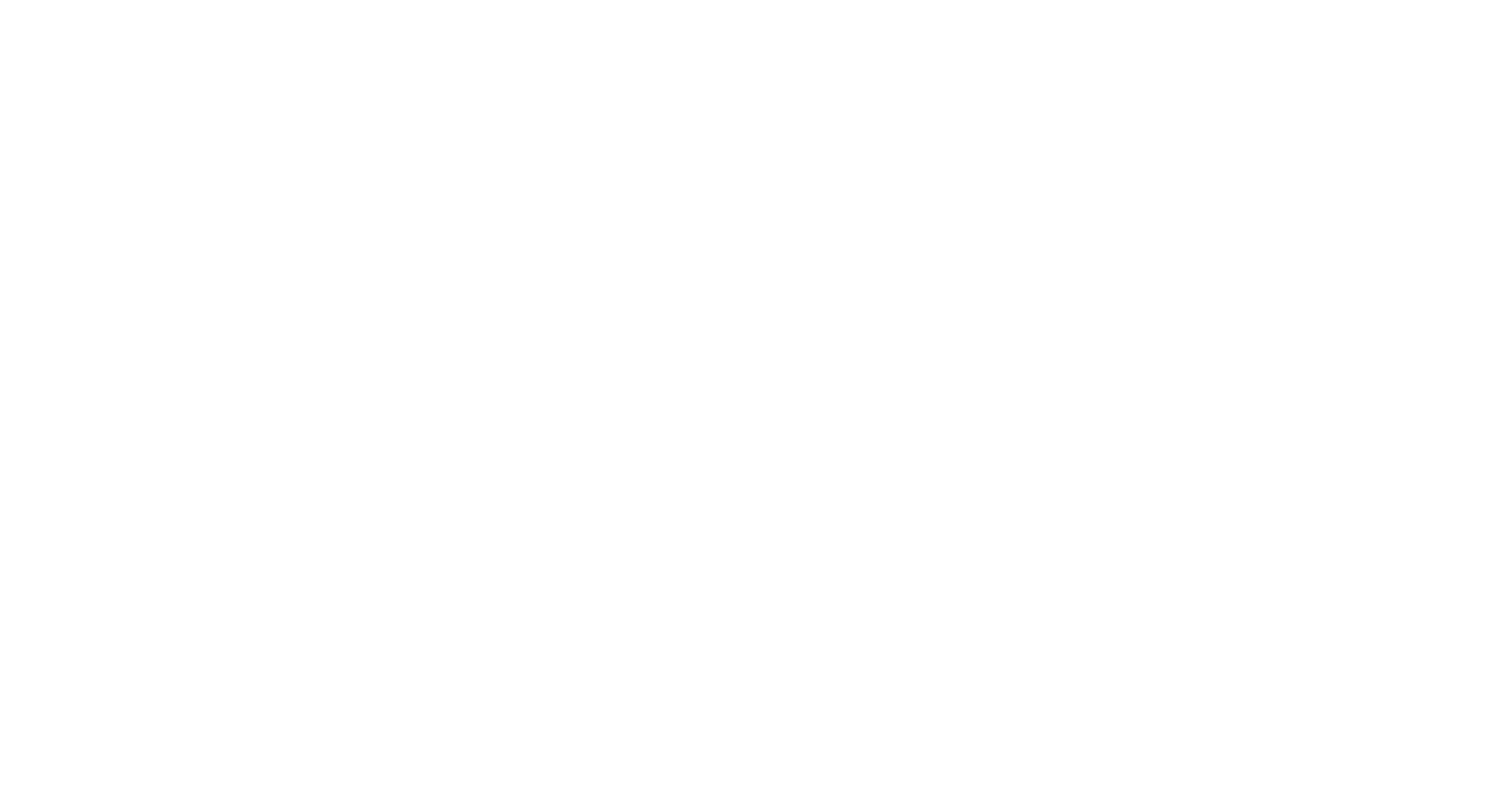 scroll, scrollTop: 0, scrollLeft: 0, axis: both 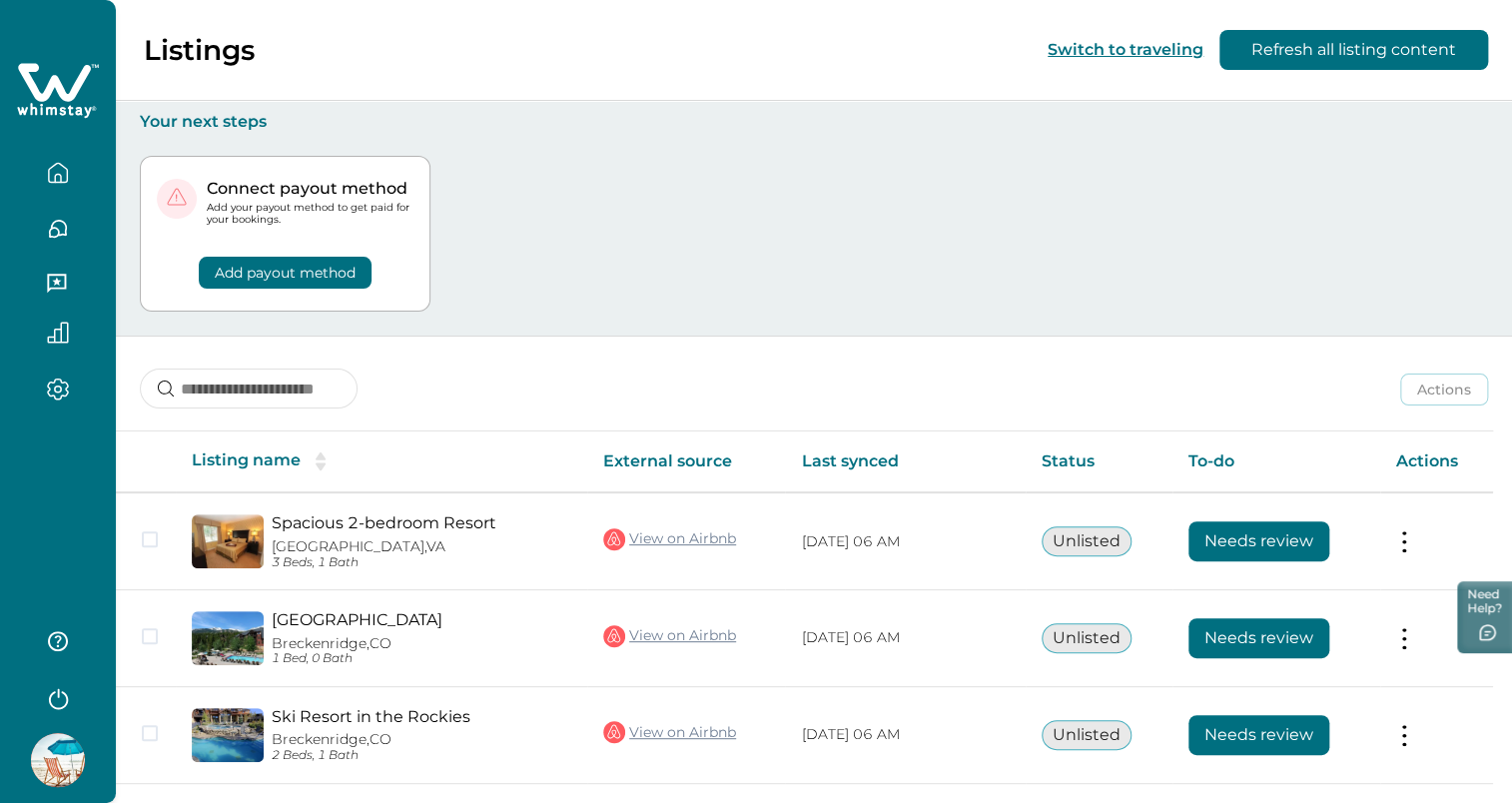 click 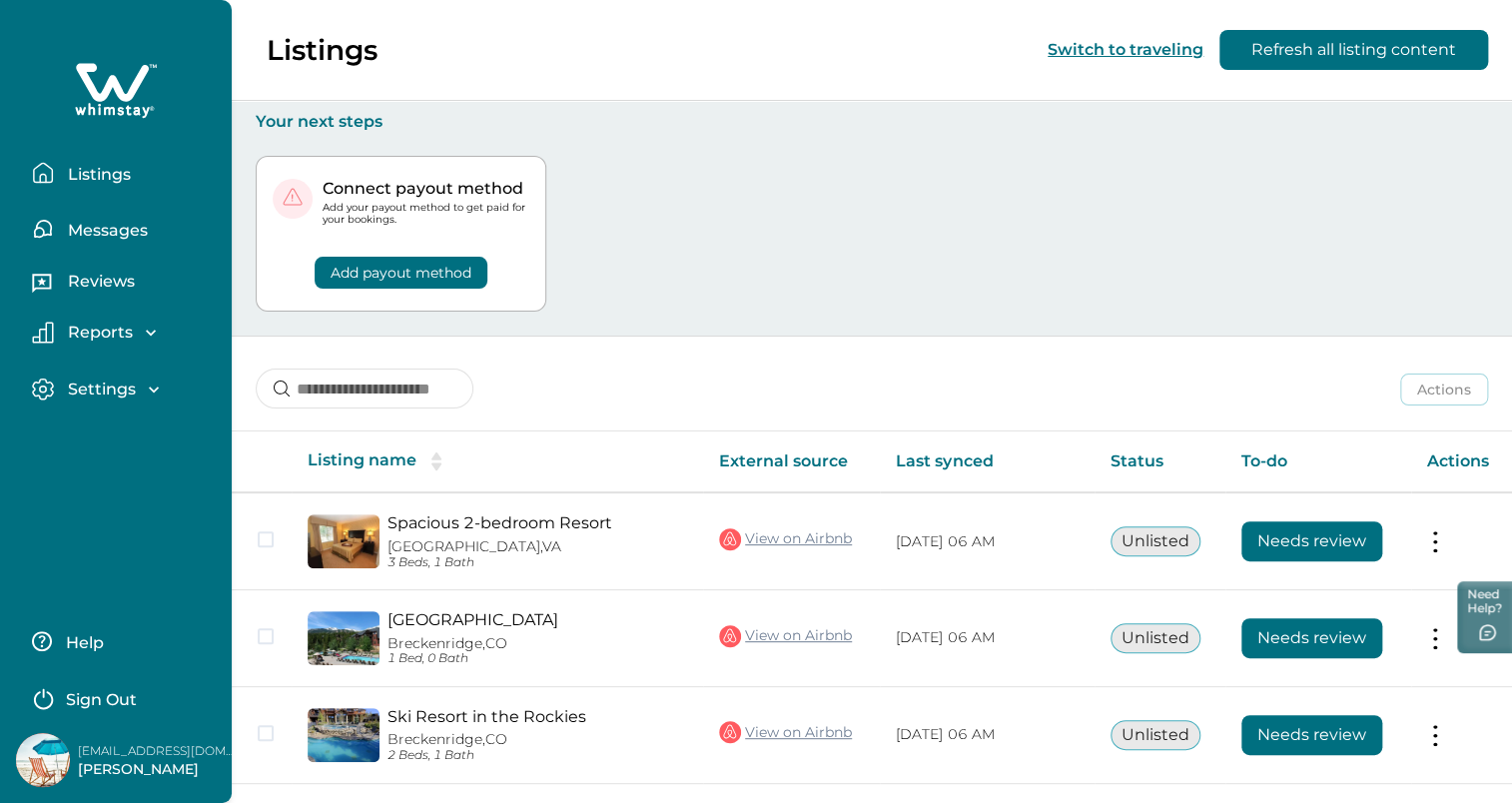 click on "Sign Out" at bounding box center [101, 700] 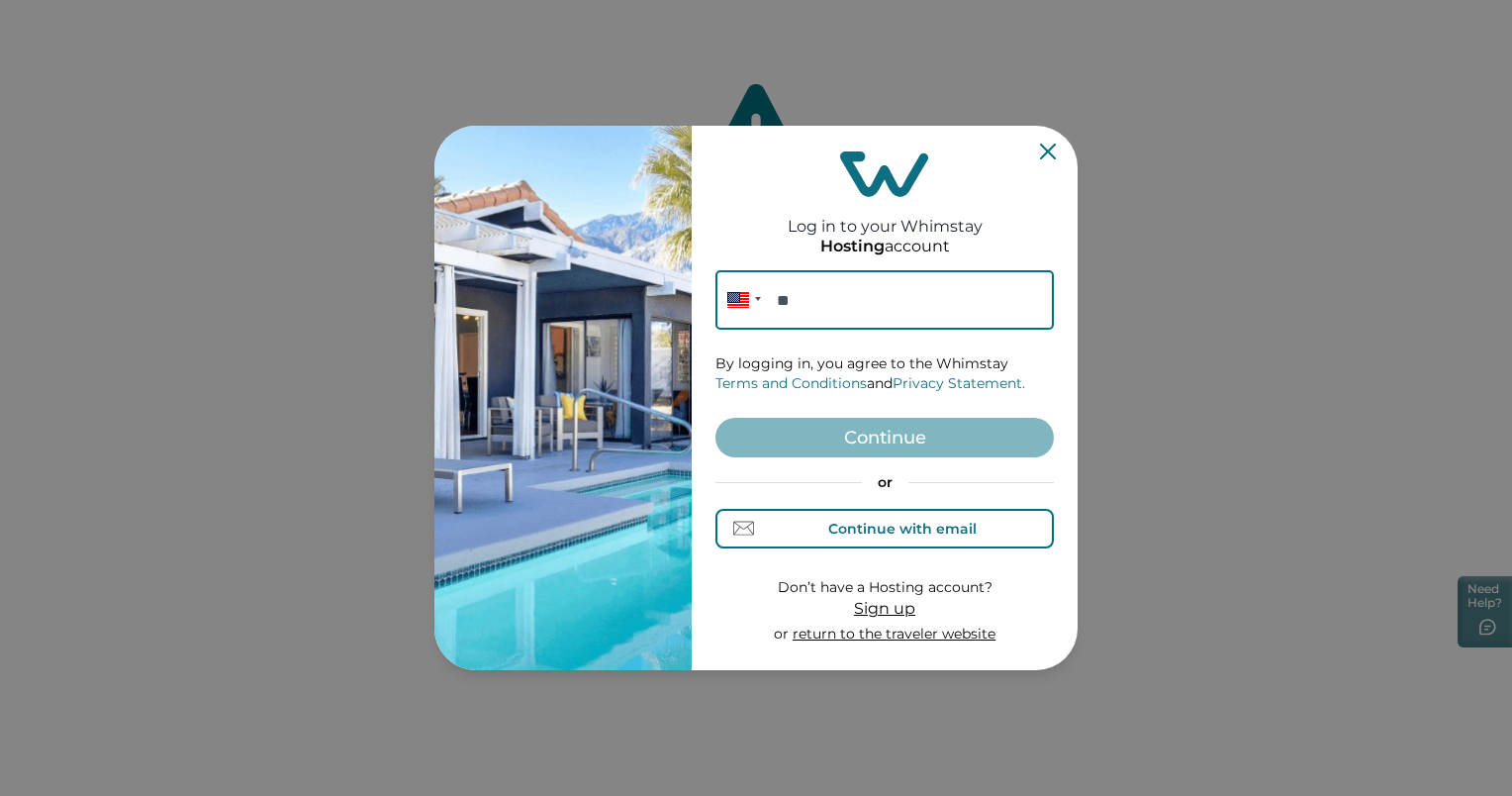 click on "Continue with email" at bounding box center (902, 529) 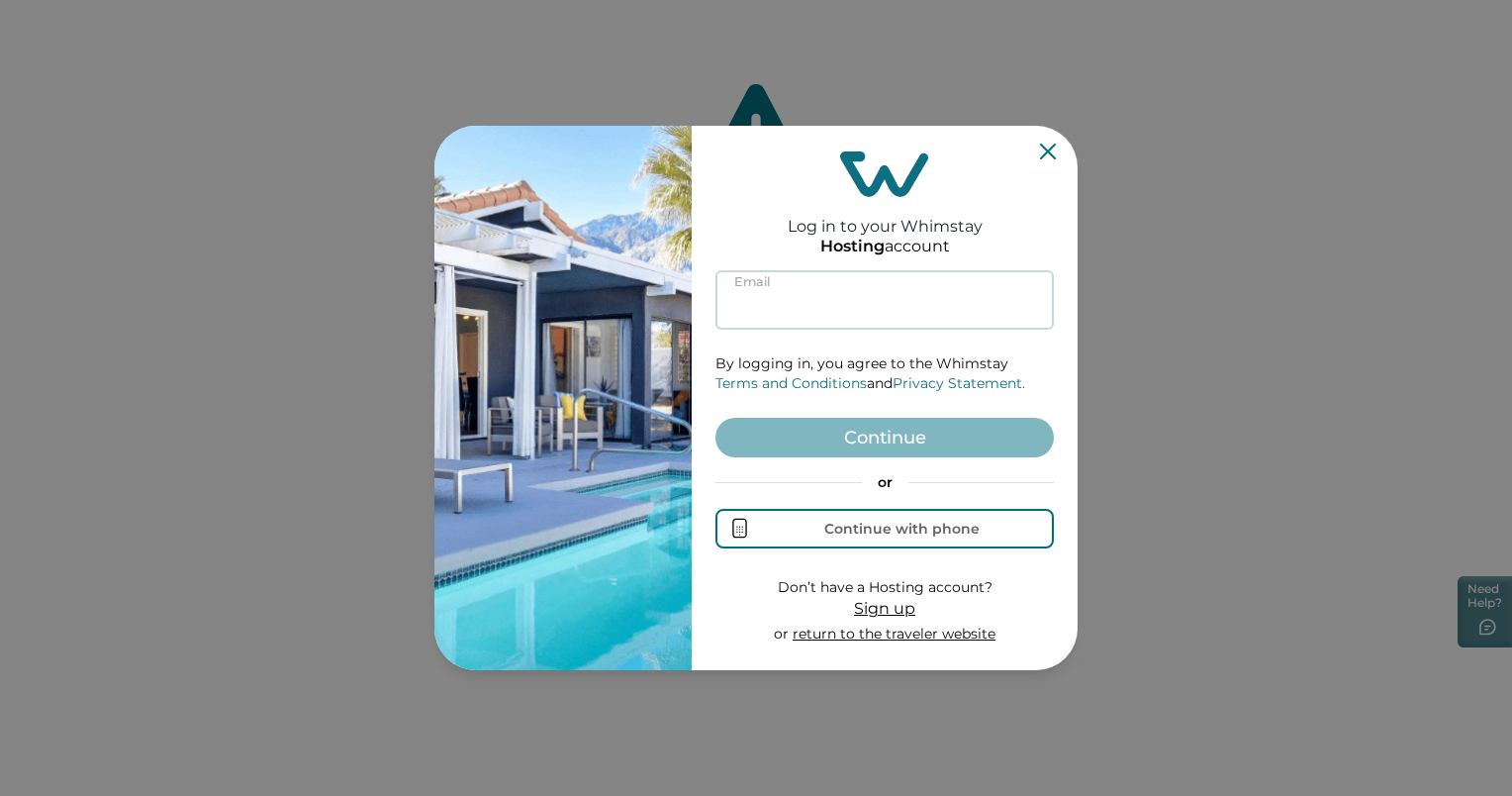 click at bounding box center [885, 300] 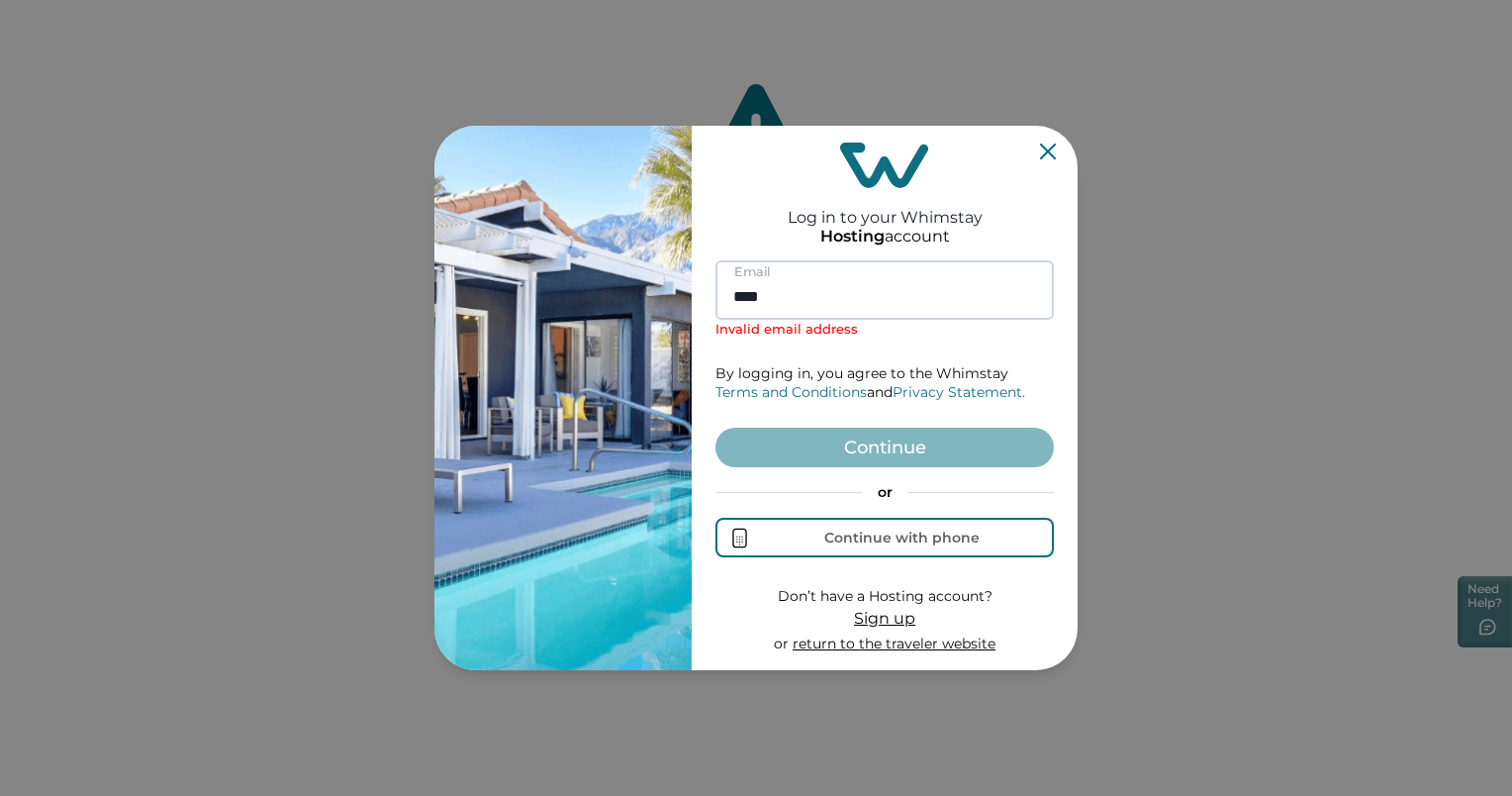 type on "**********" 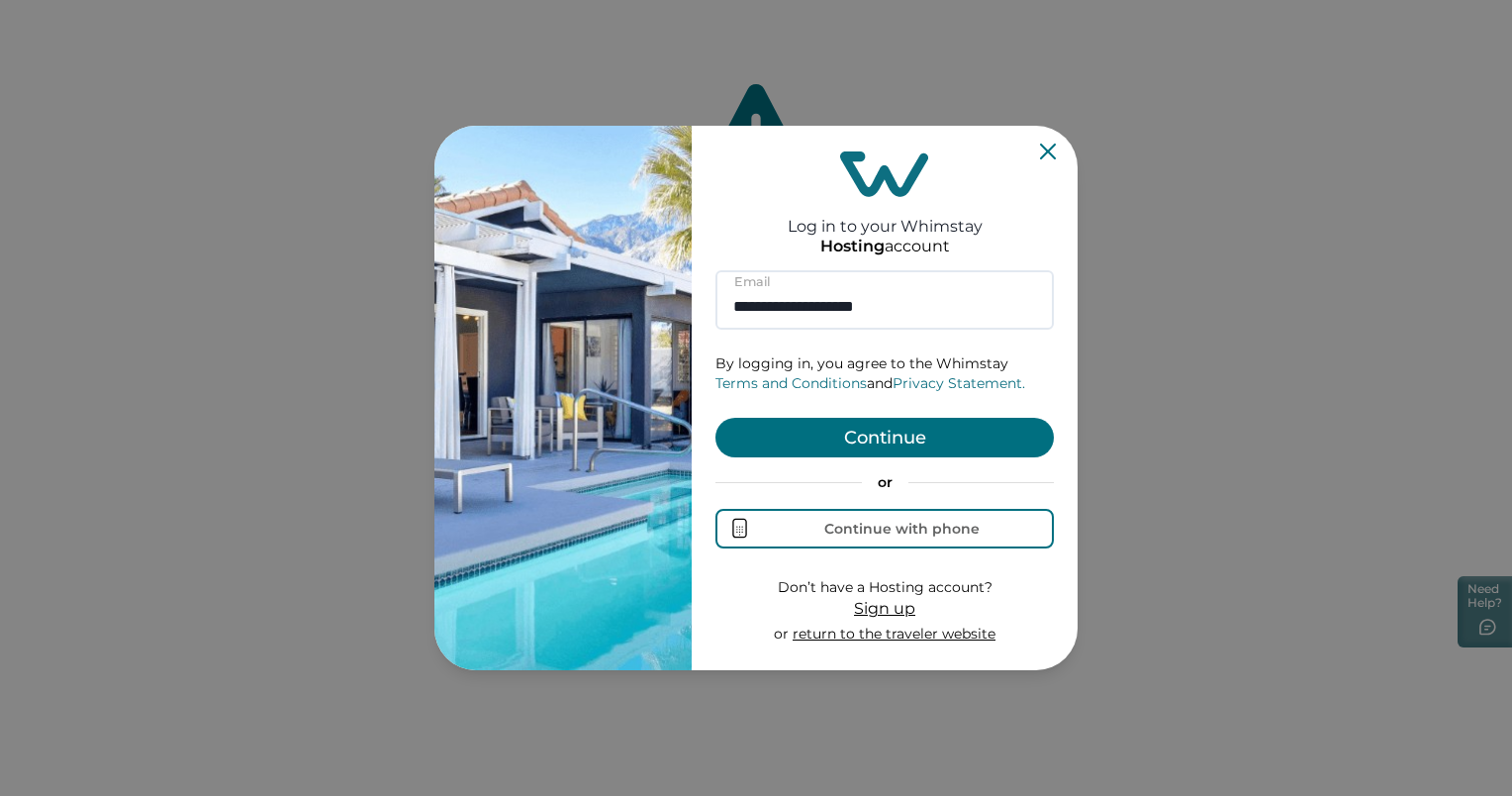 click on "Continue" at bounding box center (885, 438) 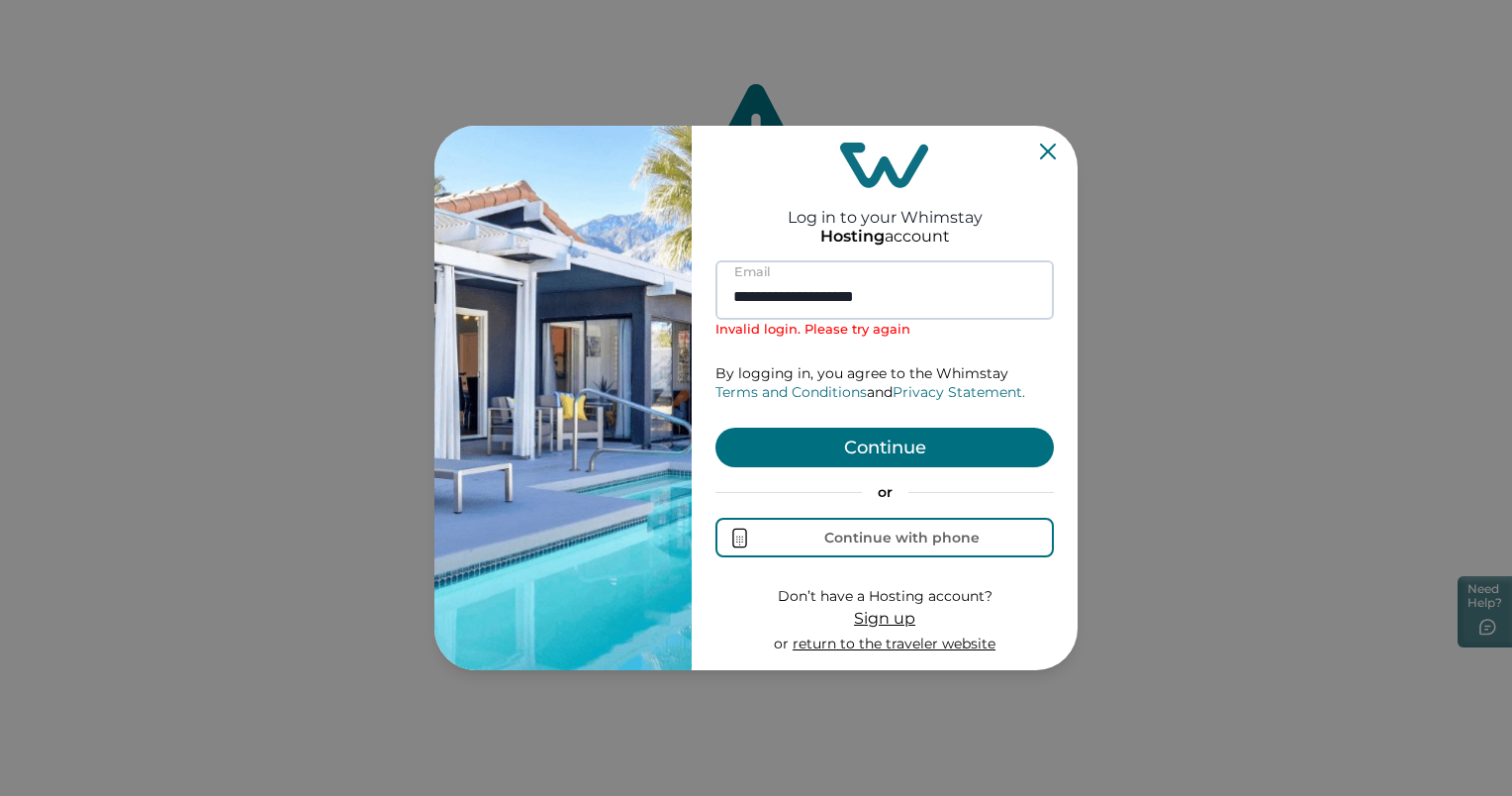 click on "**********" at bounding box center (885, 290) 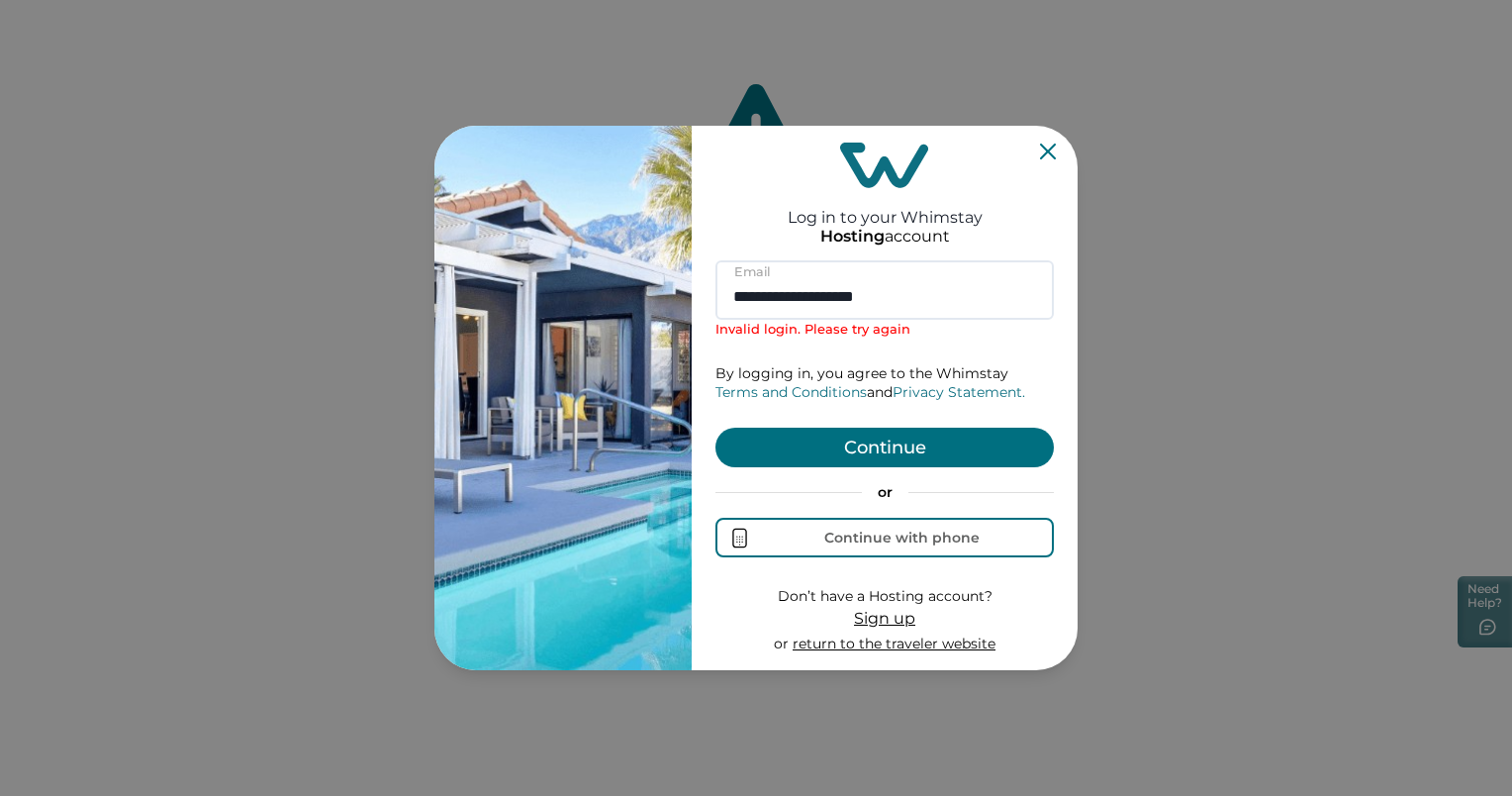 click on "Continue" at bounding box center (885, 448) 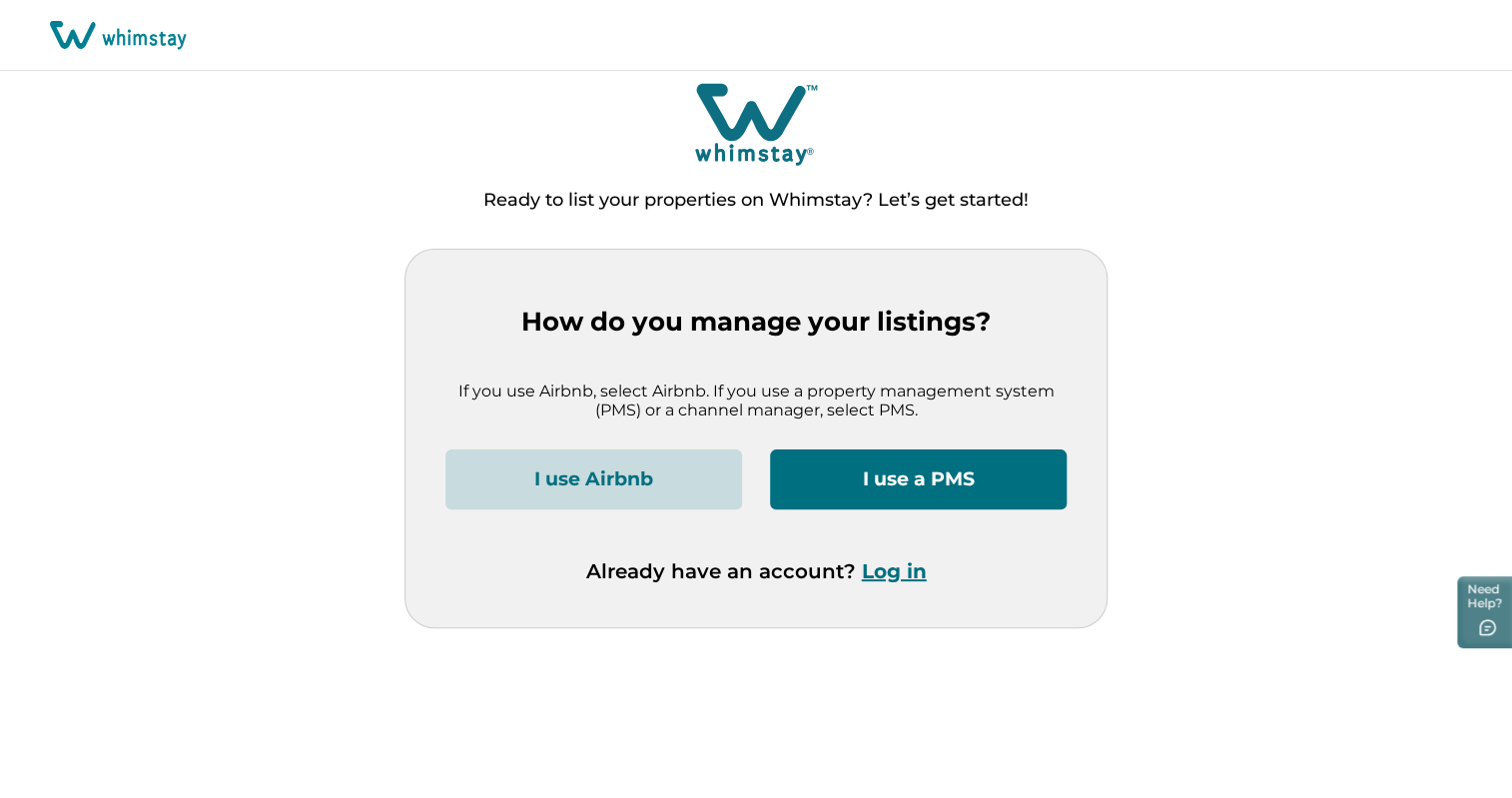 click on "I use a PMS" at bounding box center (918, 479) 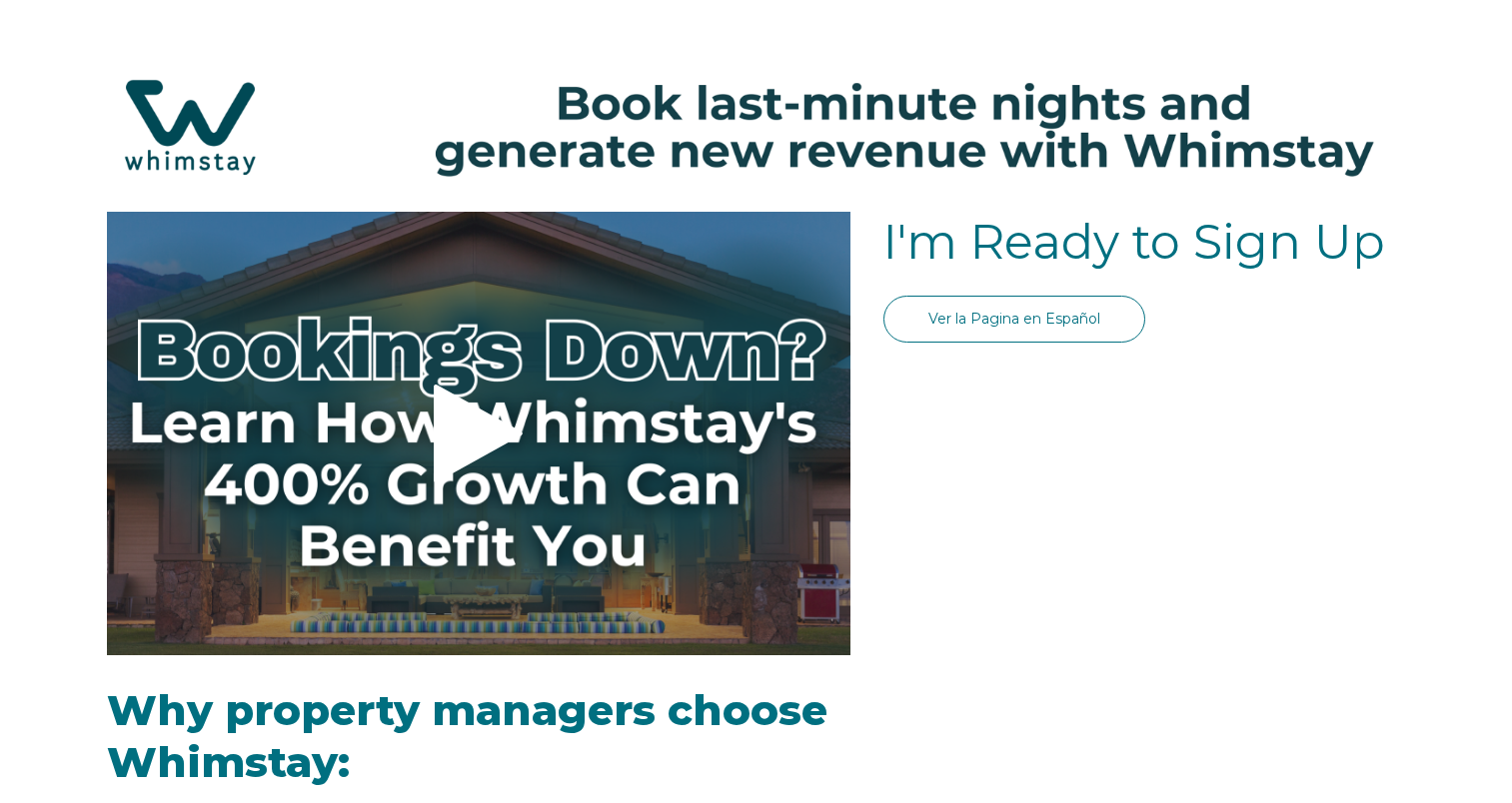 scroll, scrollTop: 0, scrollLeft: 0, axis: both 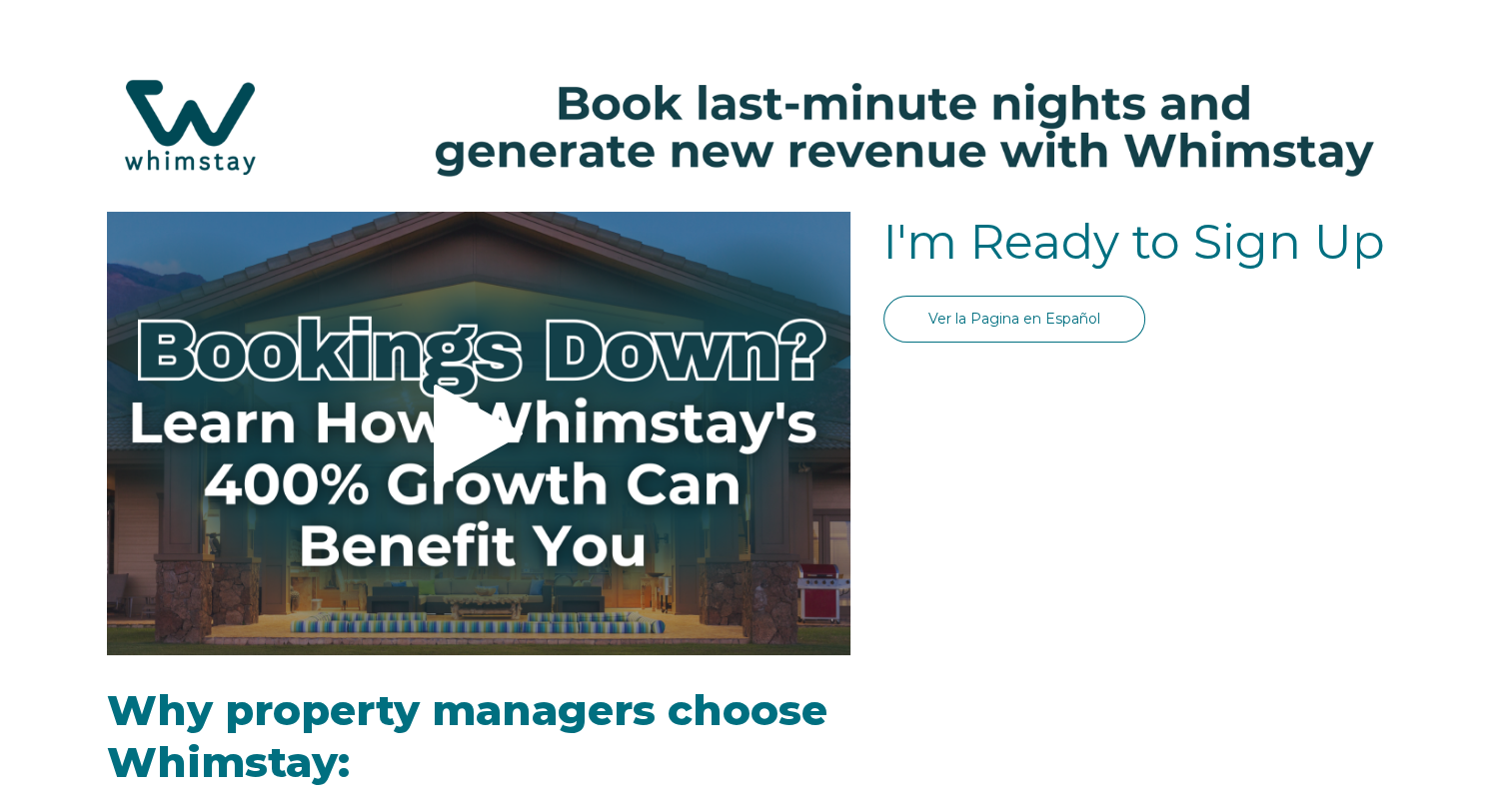 select on "US" 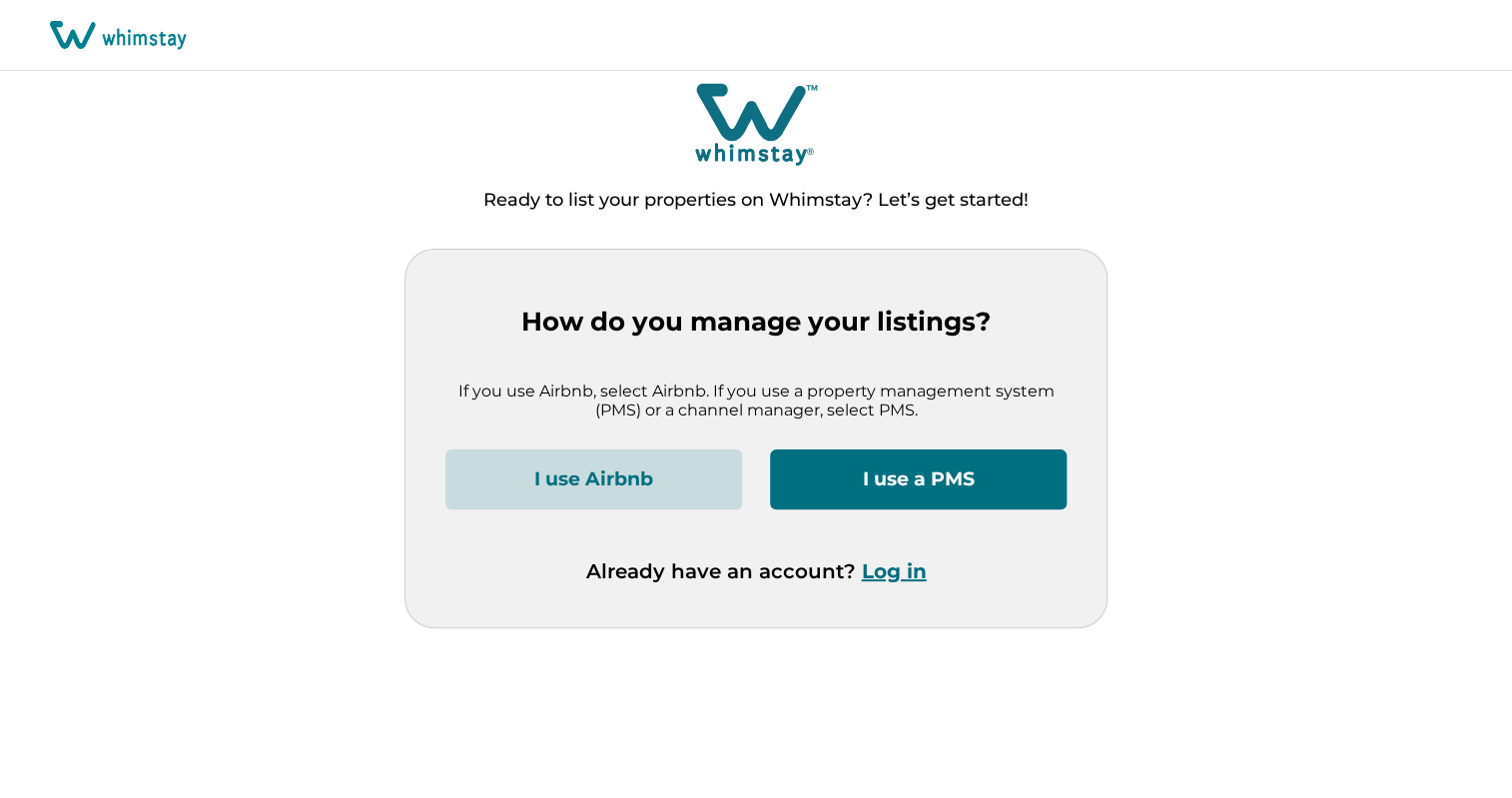 scroll, scrollTop: 0, scrollLeft: 0, axis: both 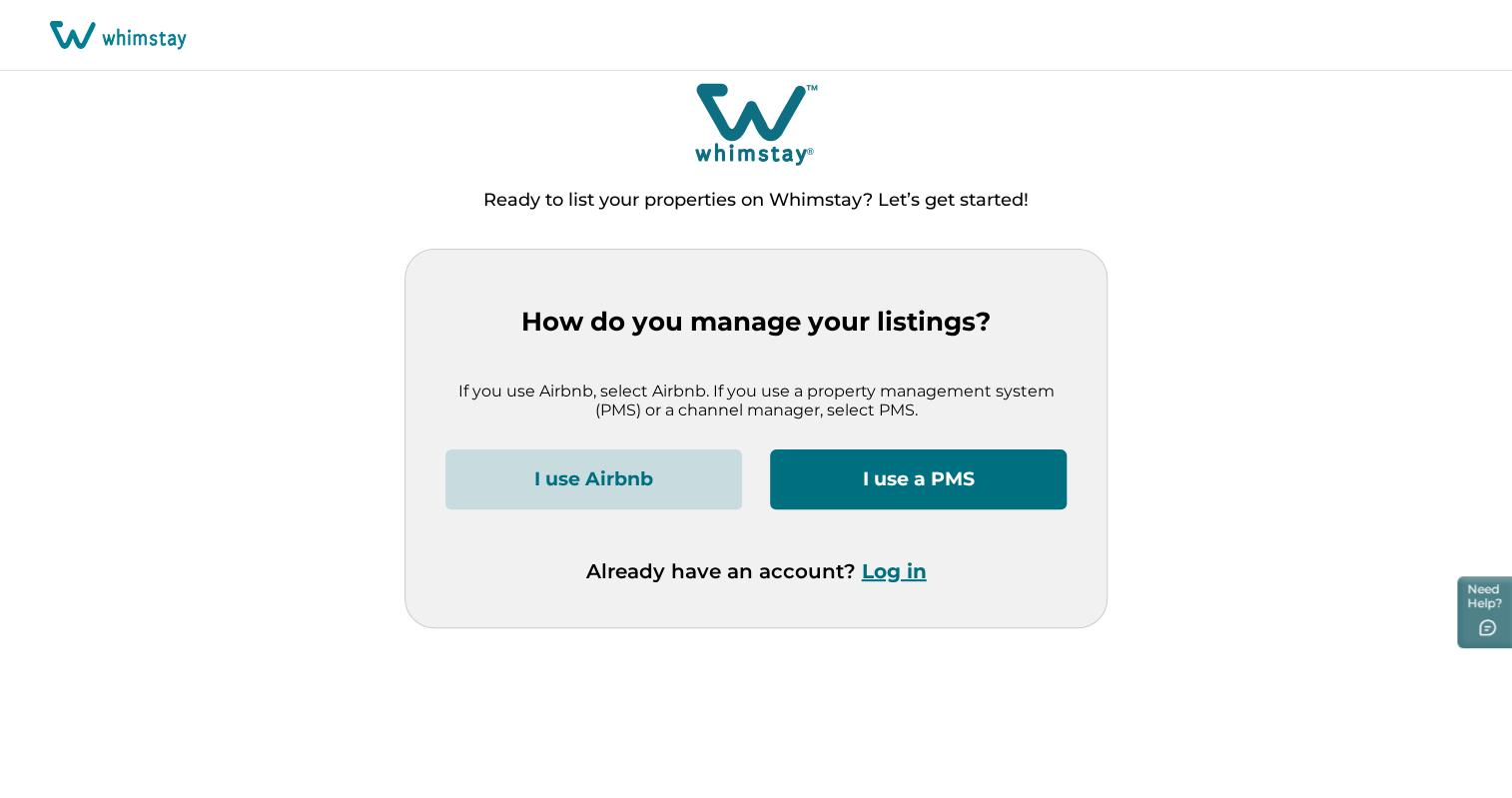 click on "Log in" at bounding box center [894, 571] 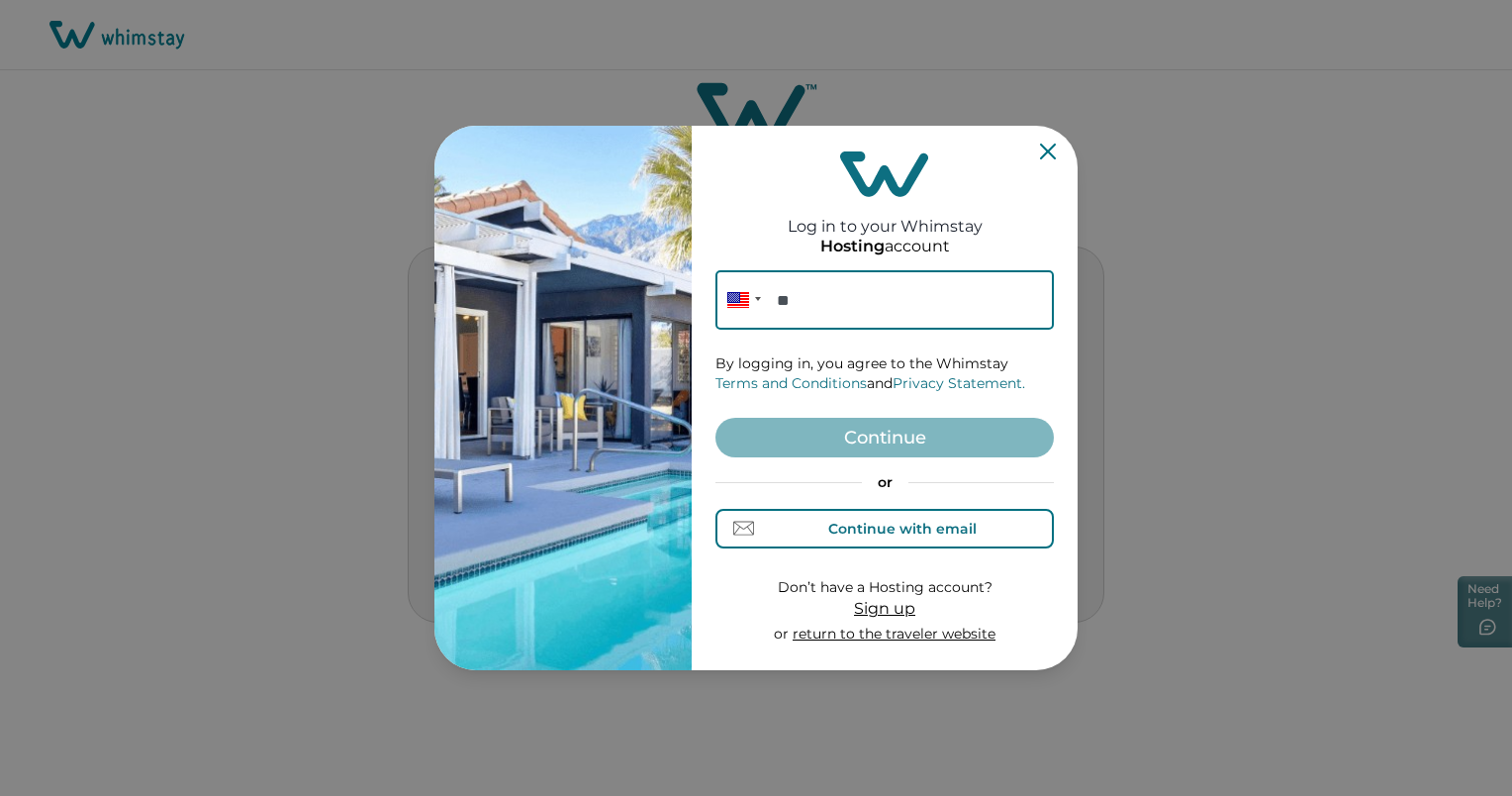 click on "Continue with email" at bounding box center (902, 529) 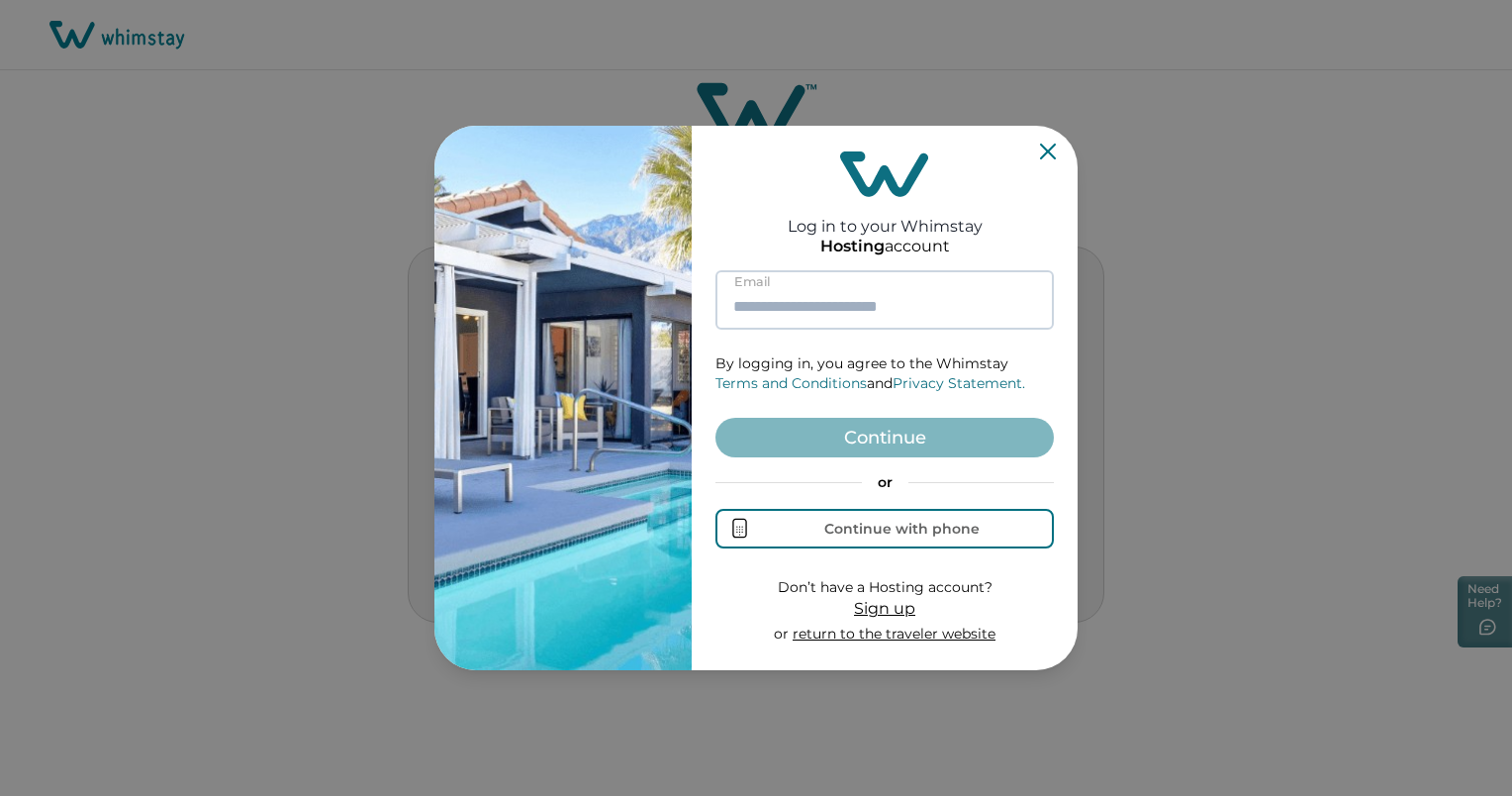 click at bounding box center [885, 300] 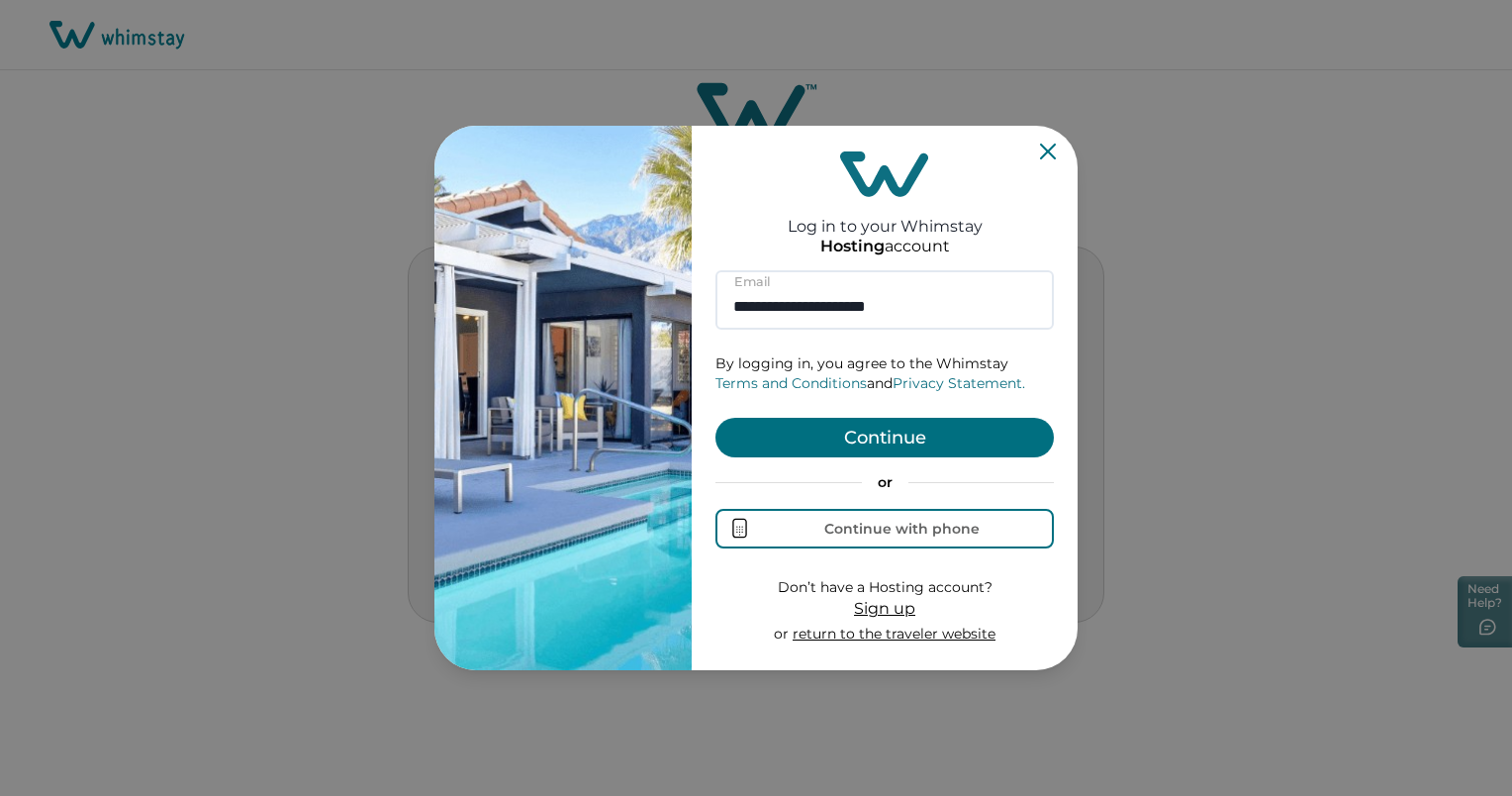click on "Continue" at bounding box center (885, 438) 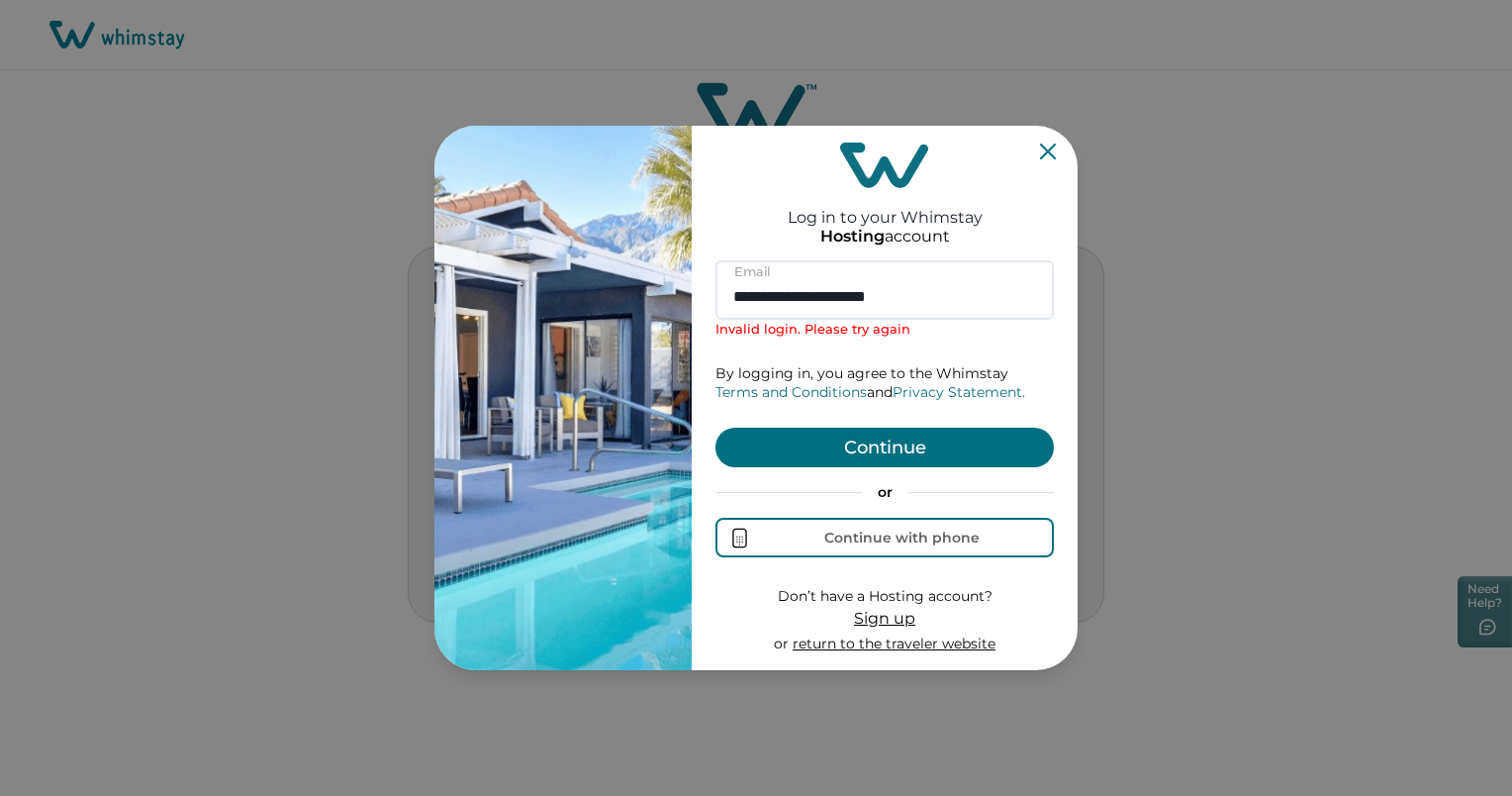 click on "Sign up" at bounding box center (885, 618) 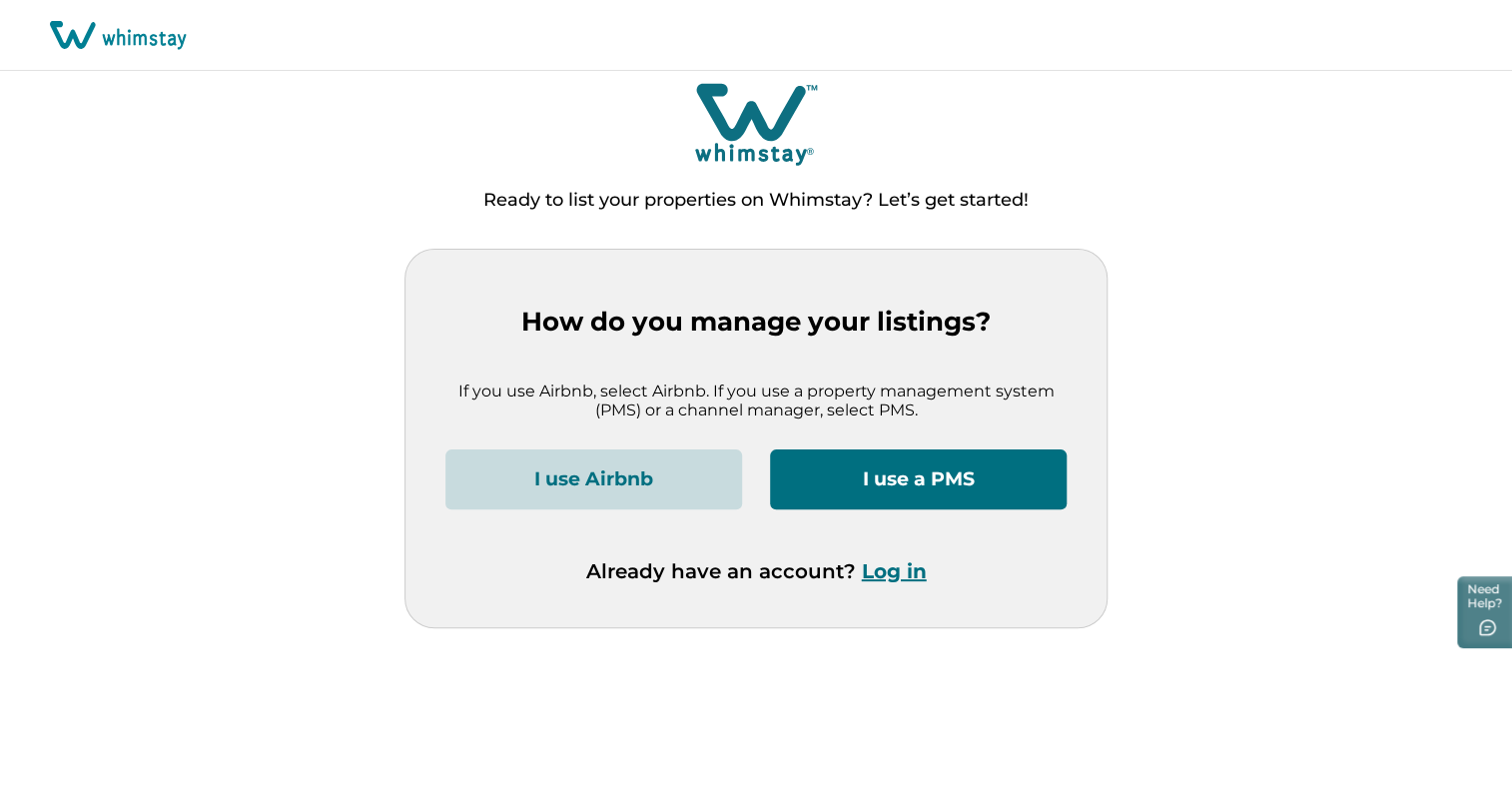 click on "I use a PMS" at bounding box center (918, 479) 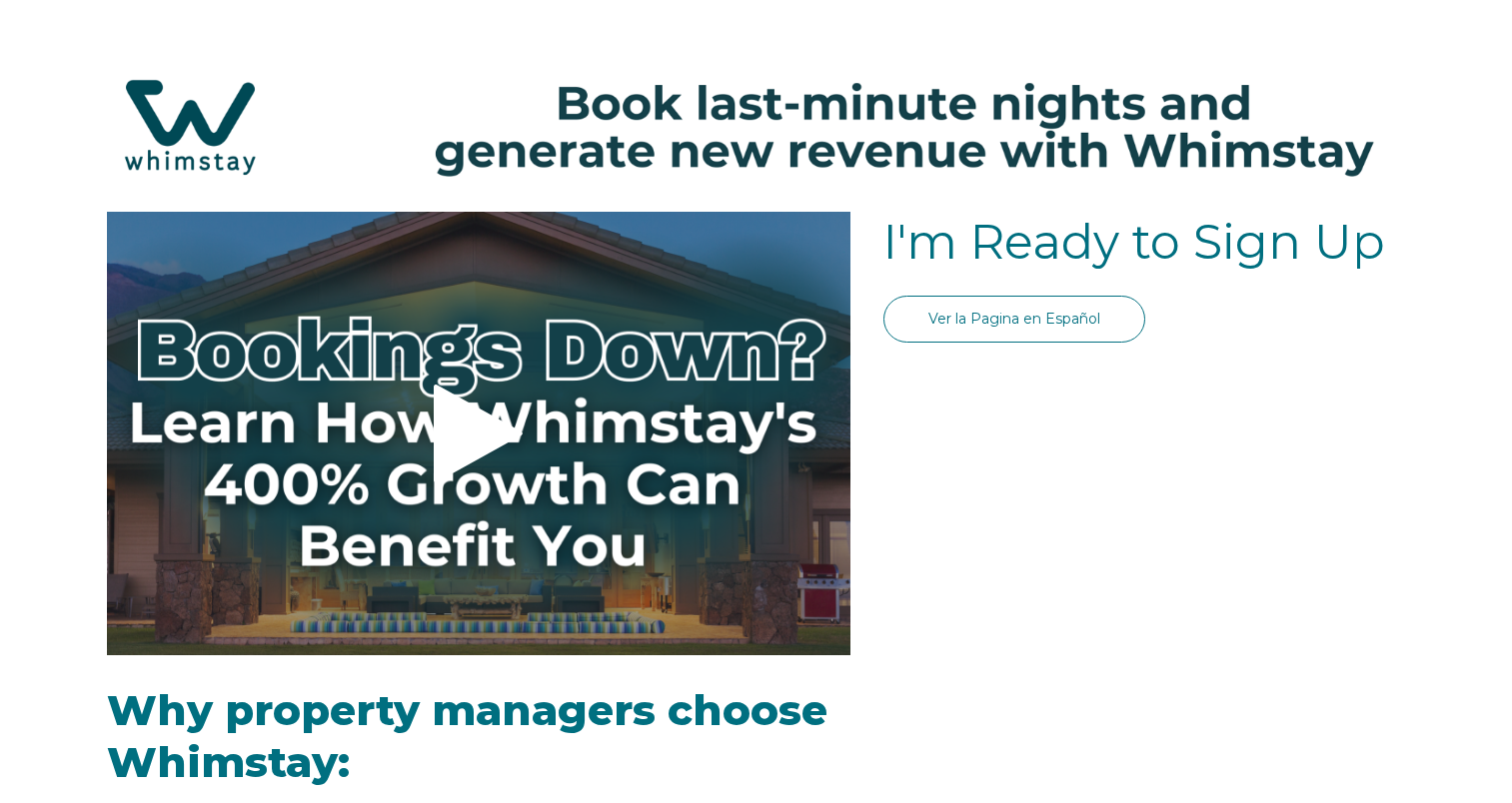 scroll, scrollTop: 0, scrollLeft: 0, axis: both 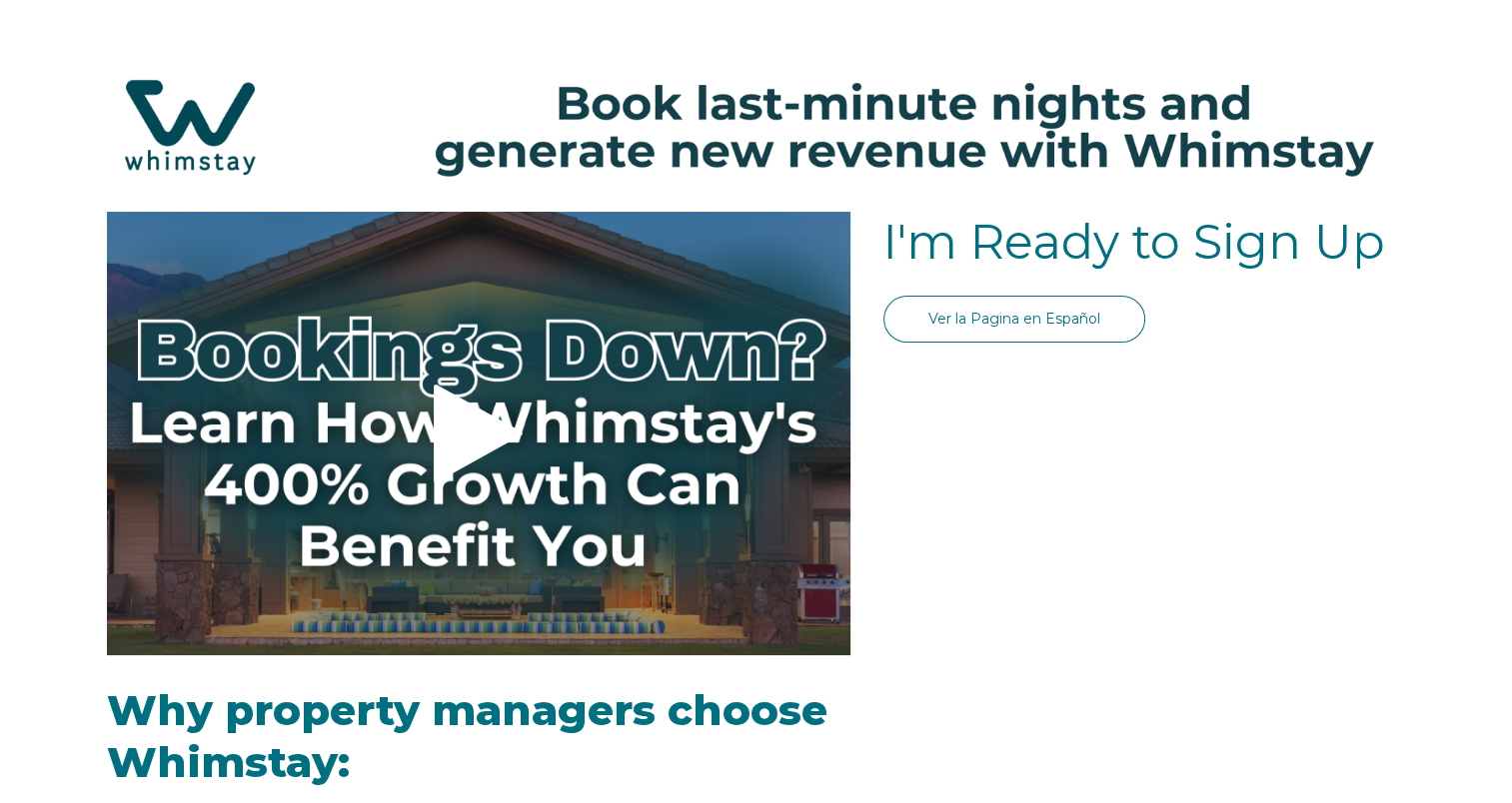 select on "US" 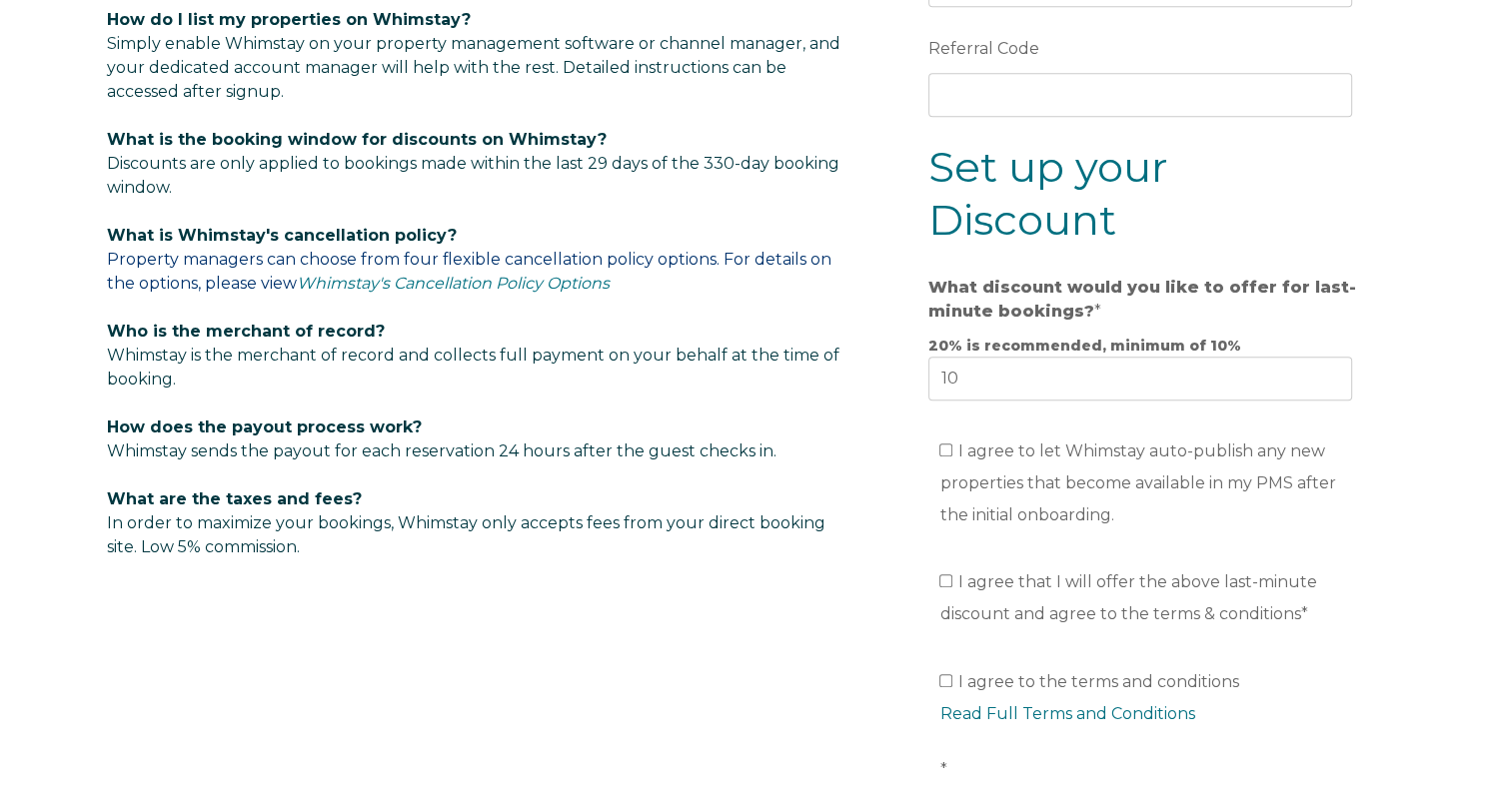 scroll, scrollTop: 1100, scrollLeft: 0, axis: vertical 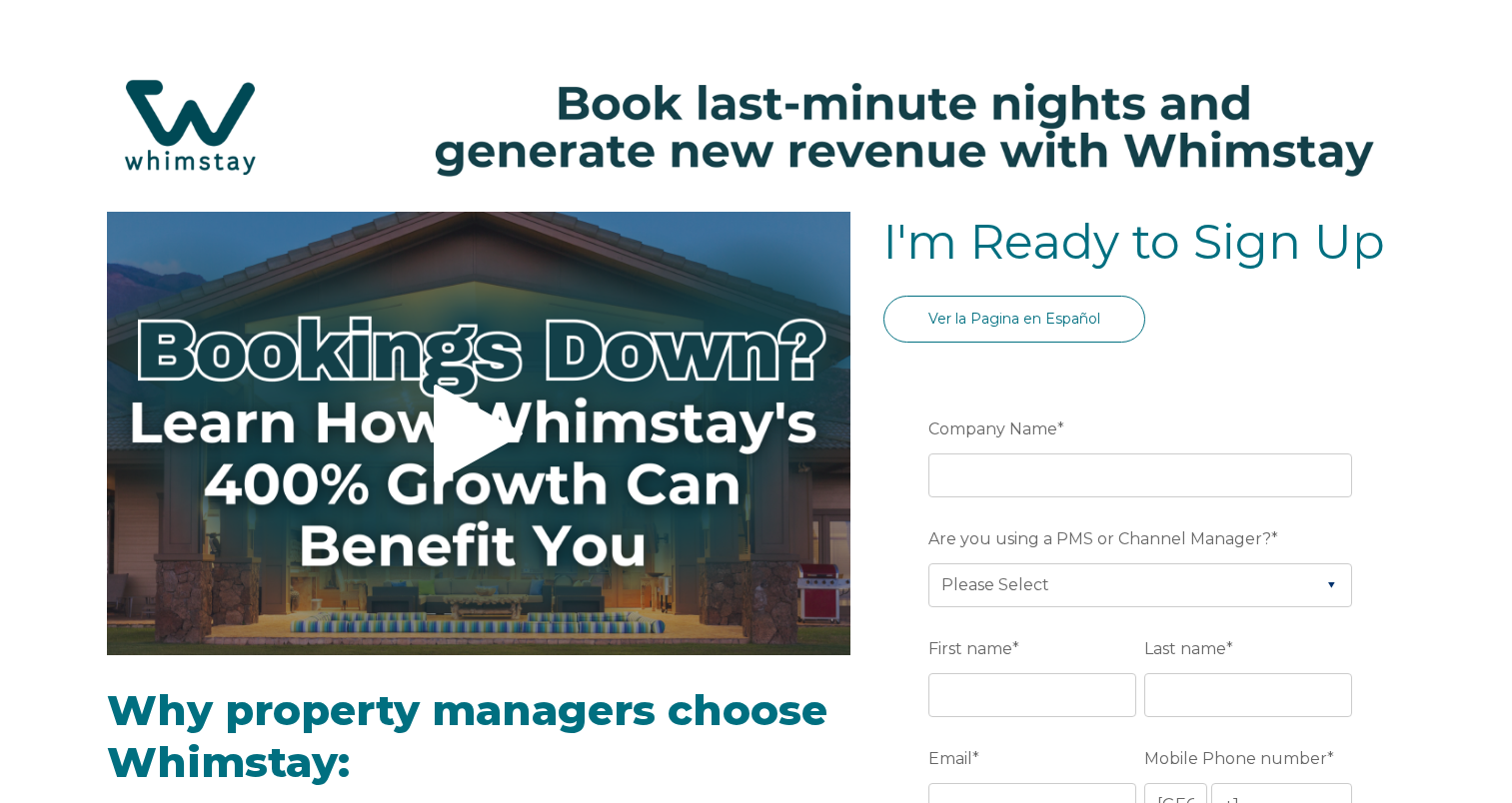 select on "US" 